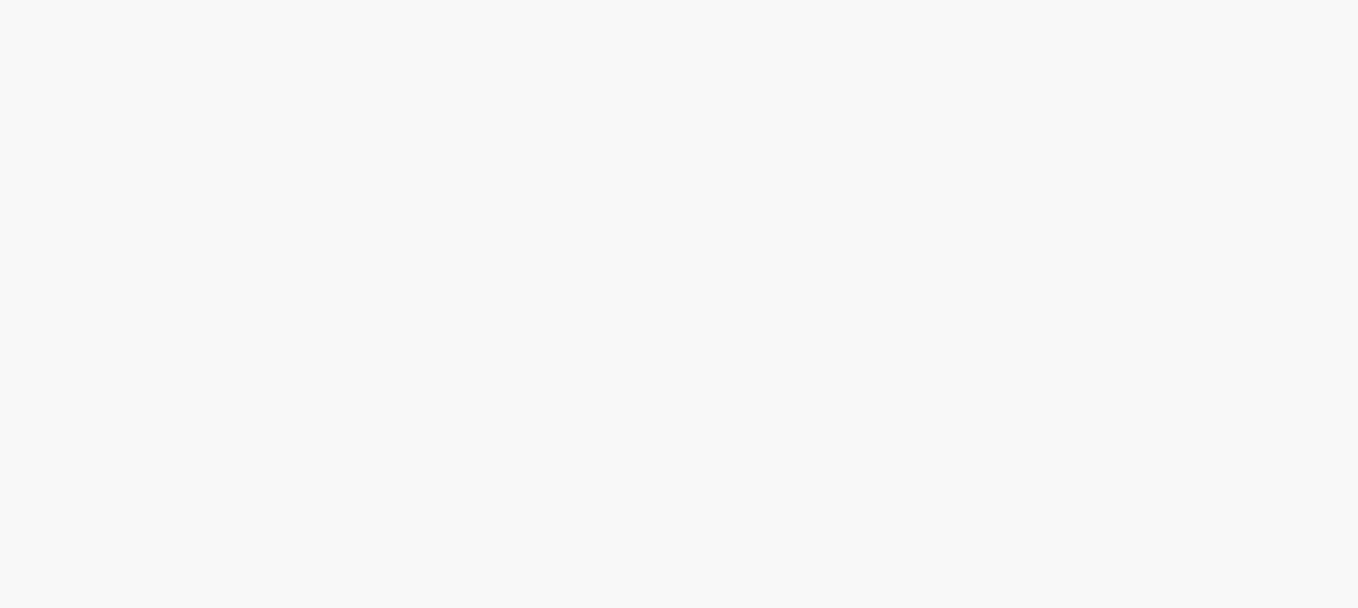 scroll, scrollTop: 0, scrollLeft: 0, axis: both 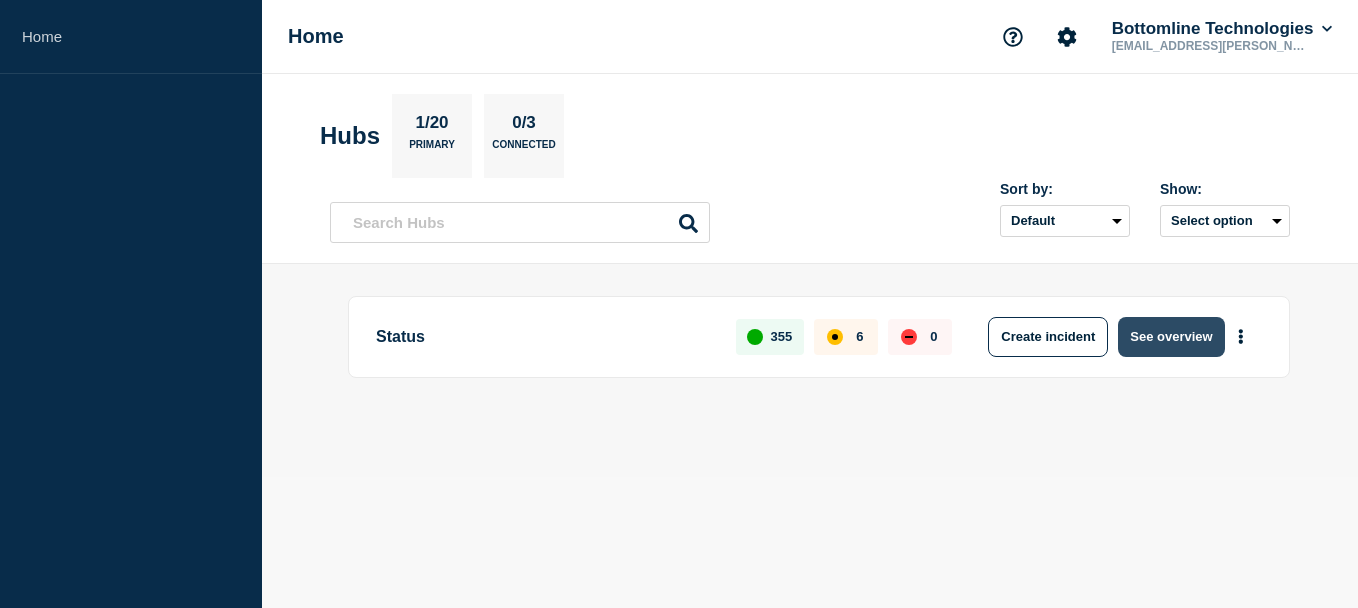 click on "See overview" at bounding box center (1171, 337) 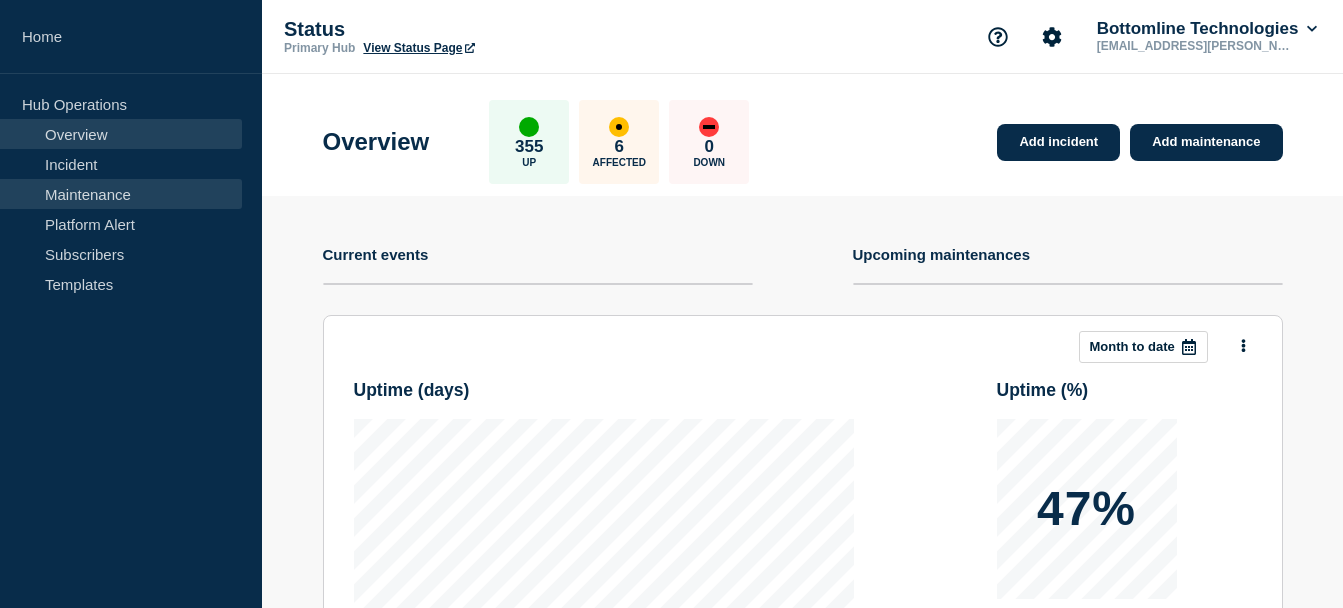 click on "Maintenance" at bounding box center [121, 194] 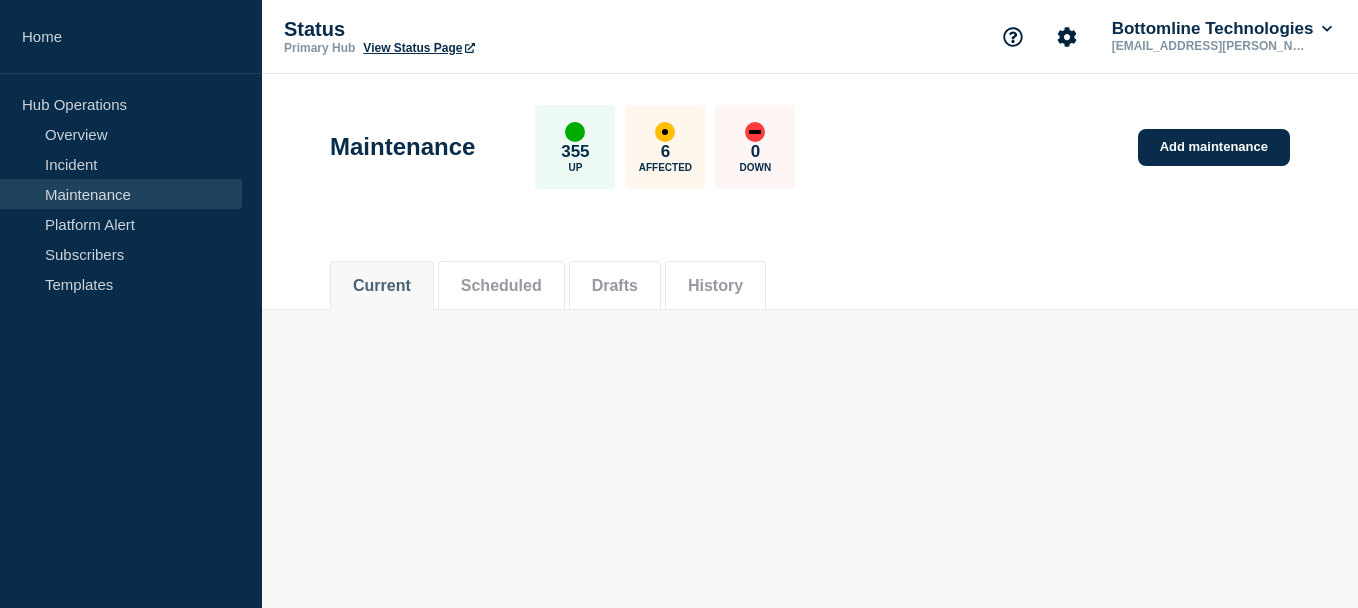 click on "Scheduled" 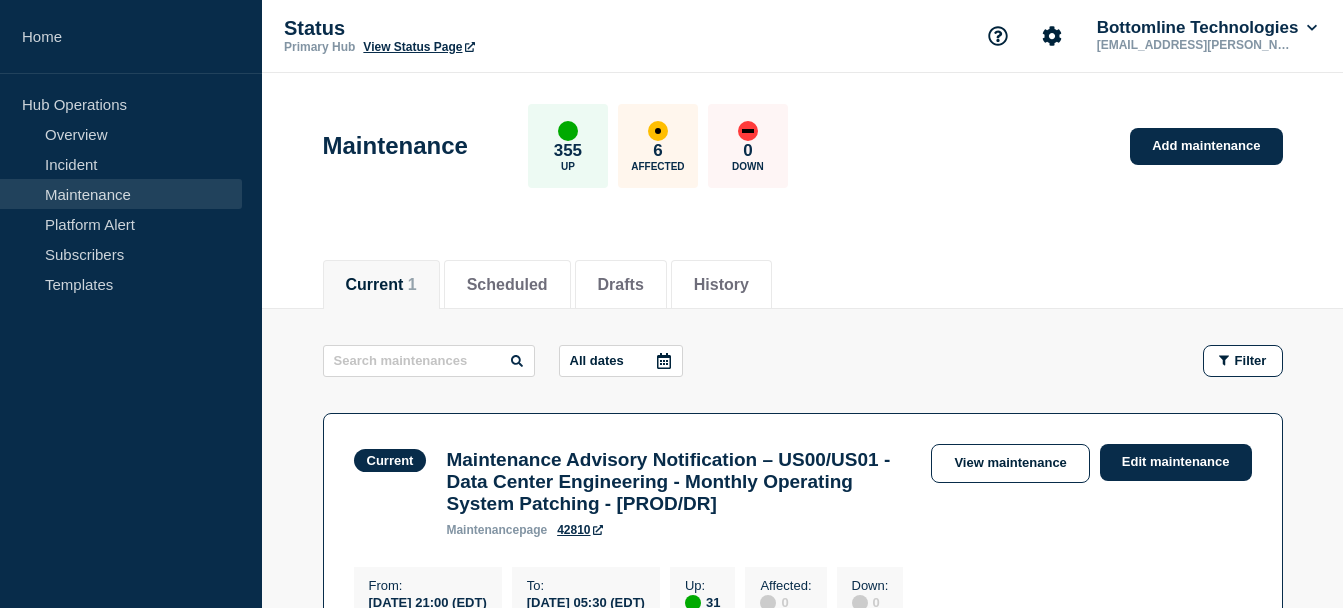 scroll, scrollTop: 0, scrollLeft: 0, axis: both 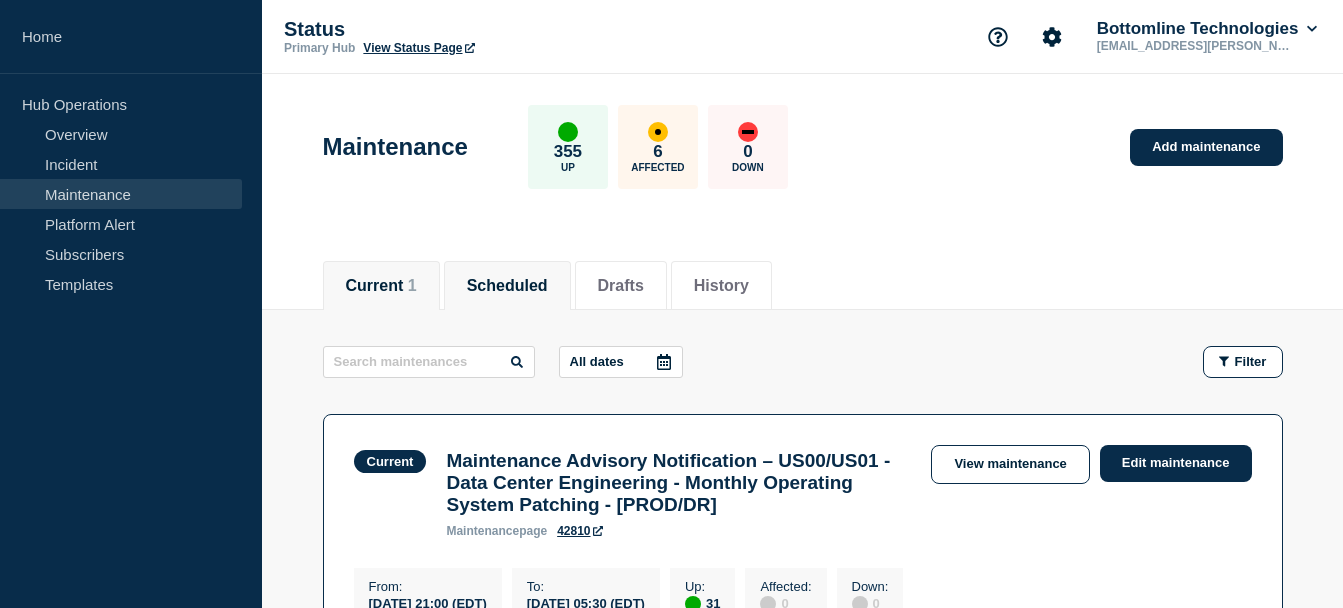 click on "Scheduled" at bounding box center [507, 286] 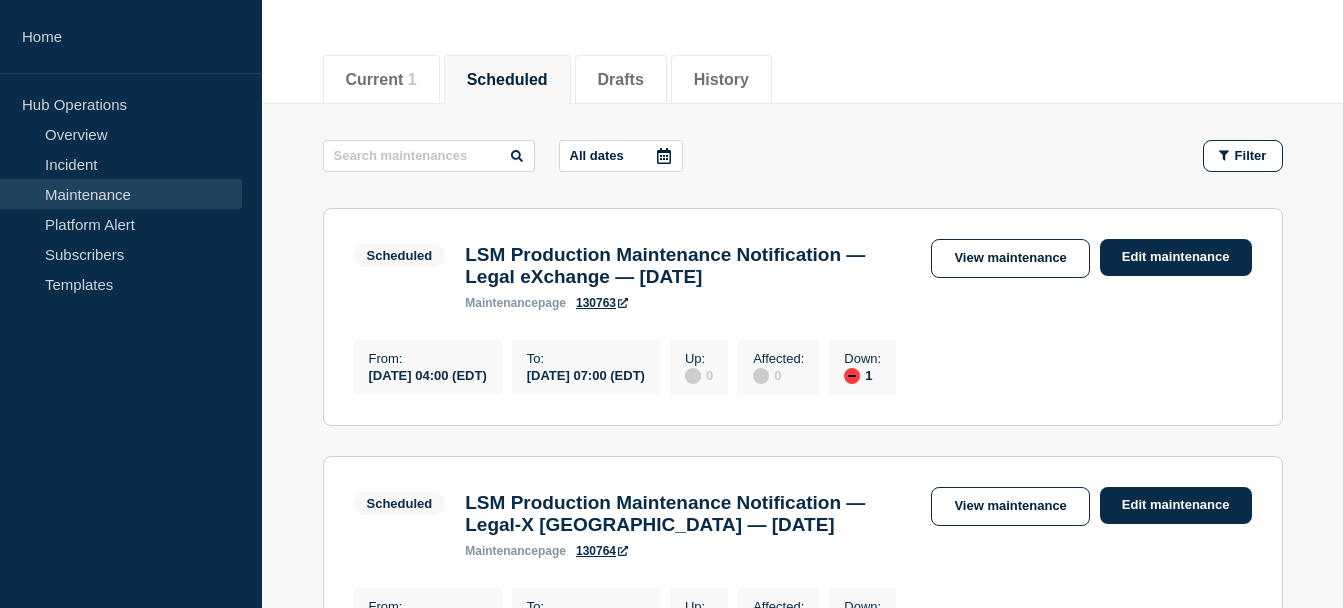 scroll, scrollTop: 226, scrollLeft: 0, axis: vertical 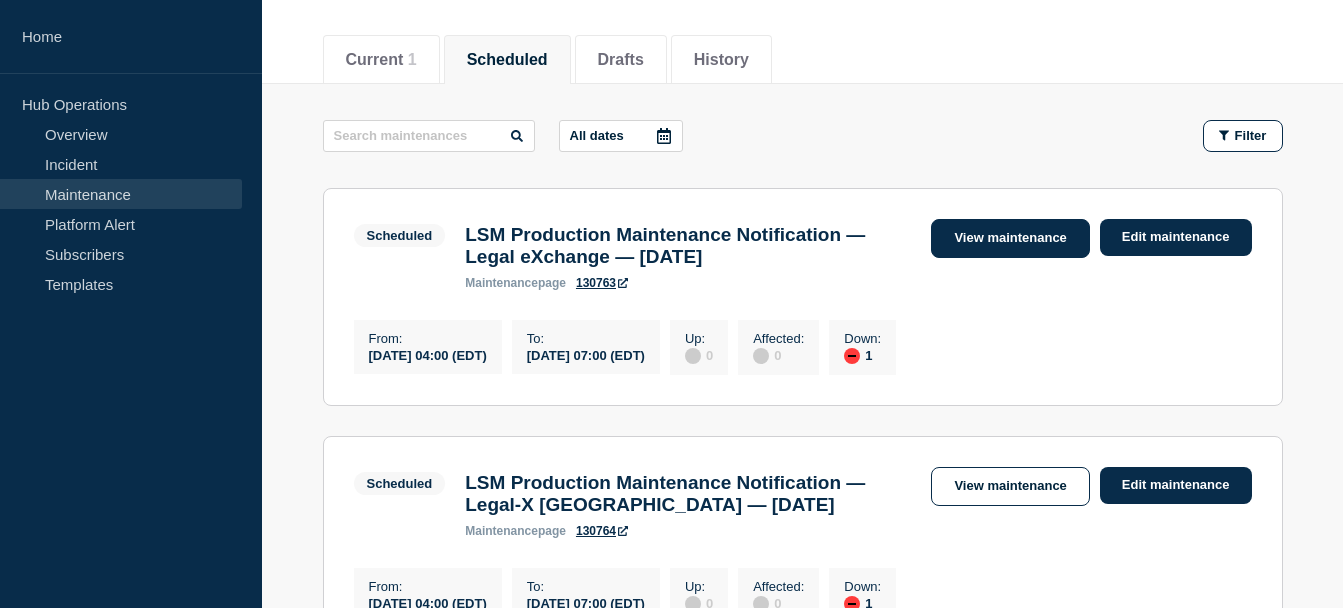 type 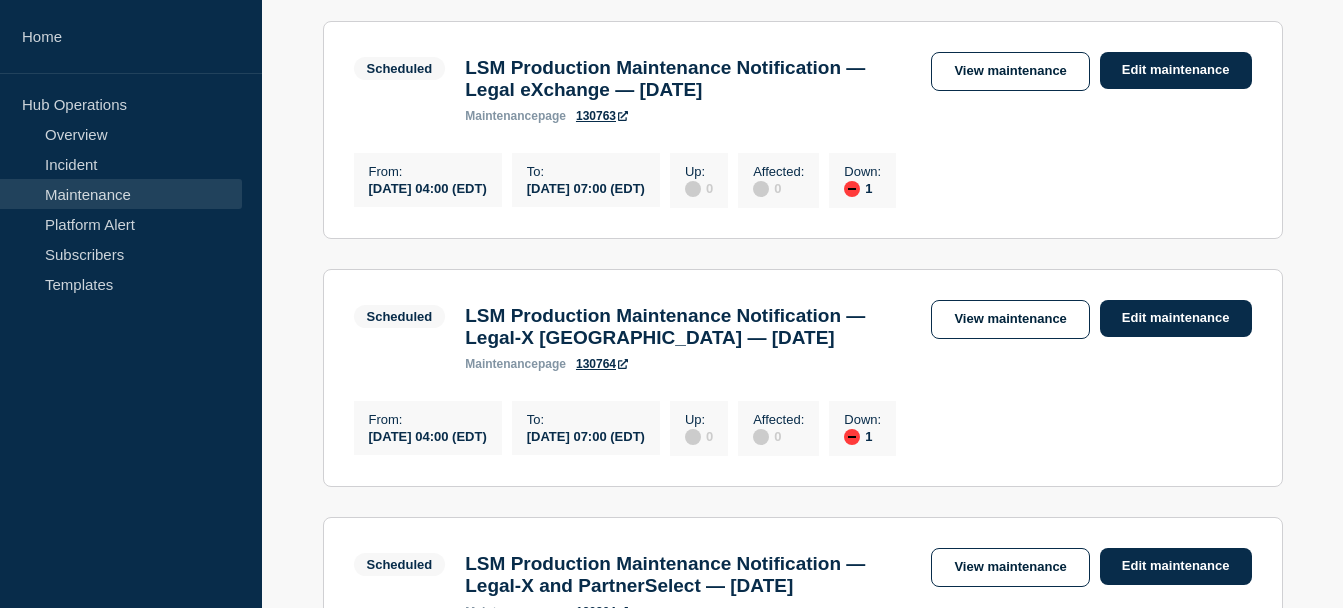 scroll, scrollTop: 394, scrollLeft: 0, axis: vertical 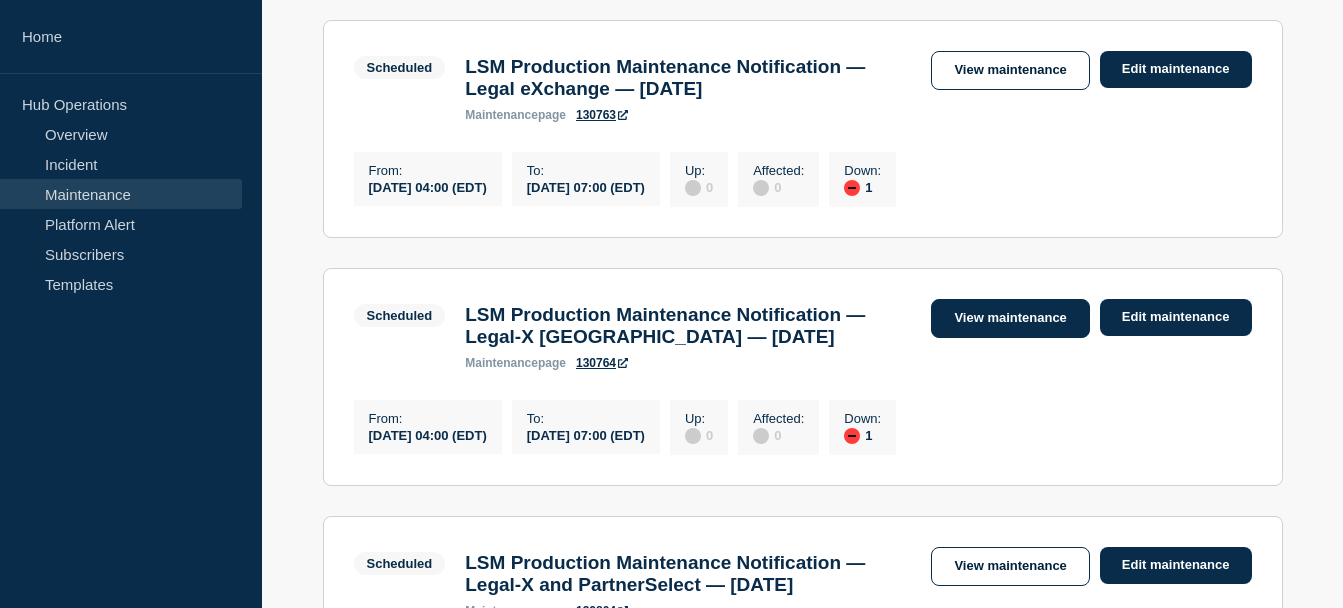 click on "View maintenance" at bounding box center [1010, 318] 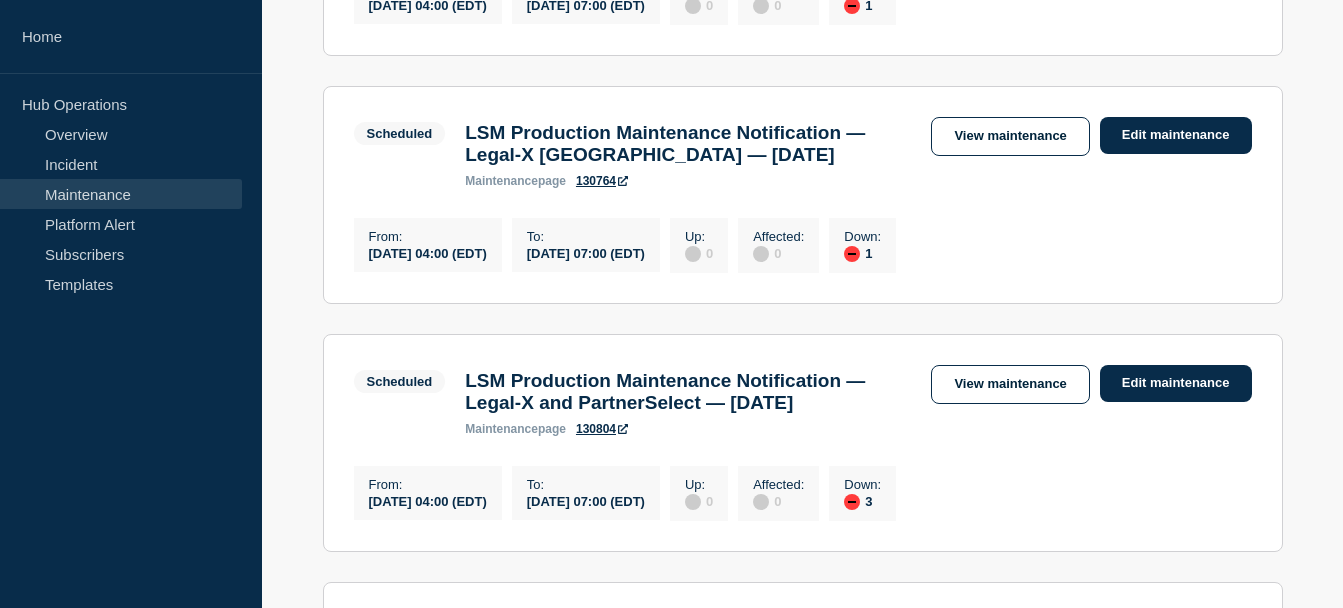 scroll, scrollTop: 605, scrollLeft: 0, axis: vertical 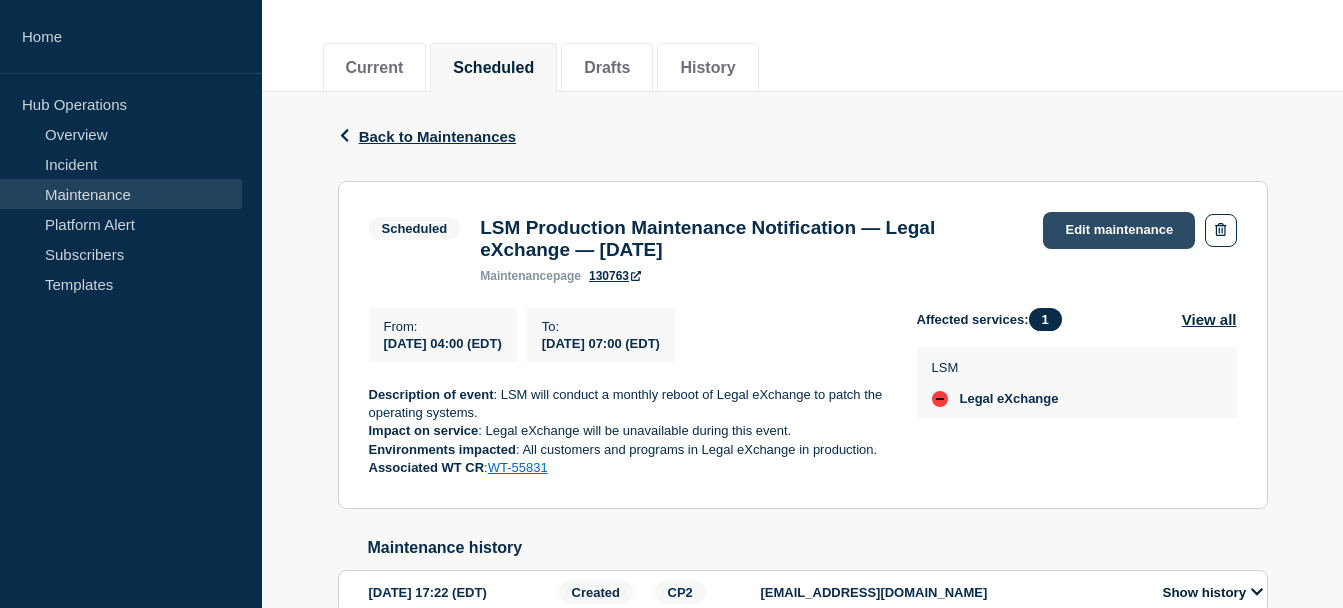 click on "Edit maintenance" 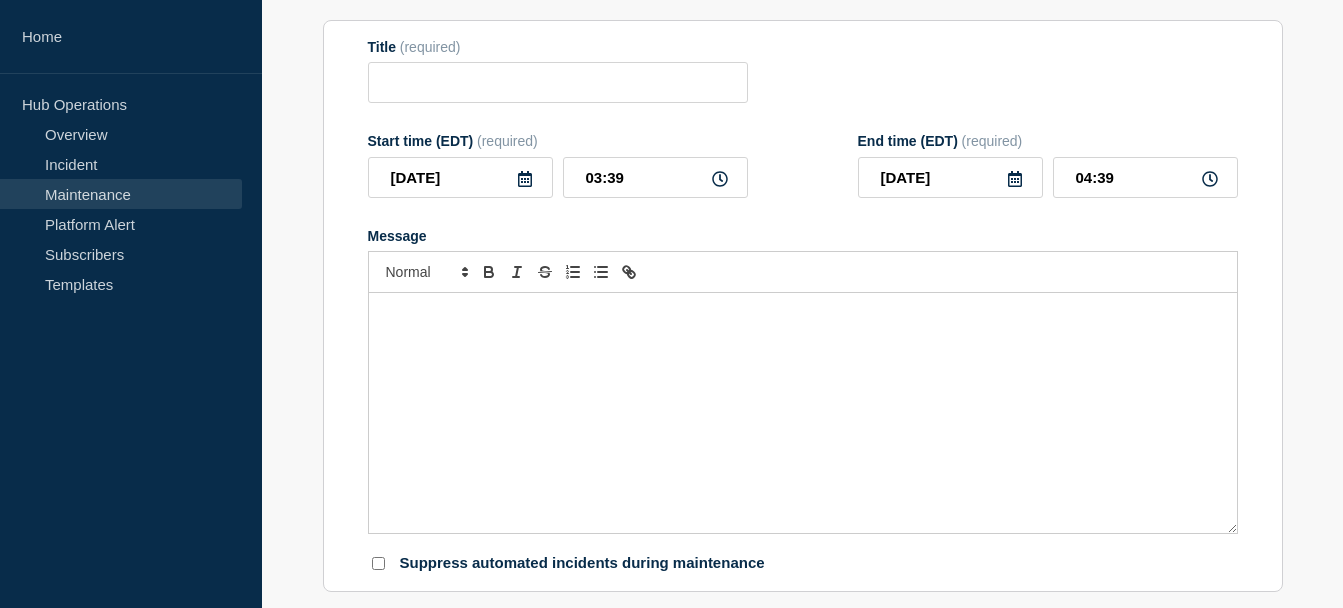type on "LSM Production Maintenance Notification — Legal eXchange — [DATE]" 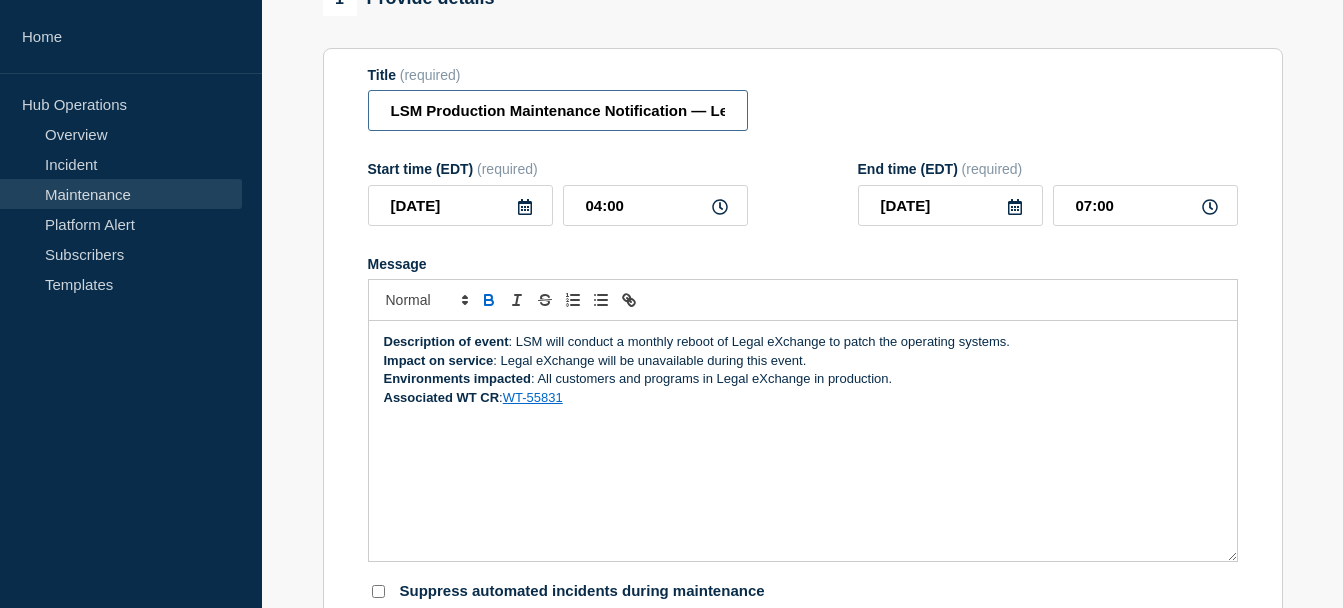 click on "LSM Production Maintenance Notification — Legal eXchange — [DATE]" at bounding box center (558, 110) 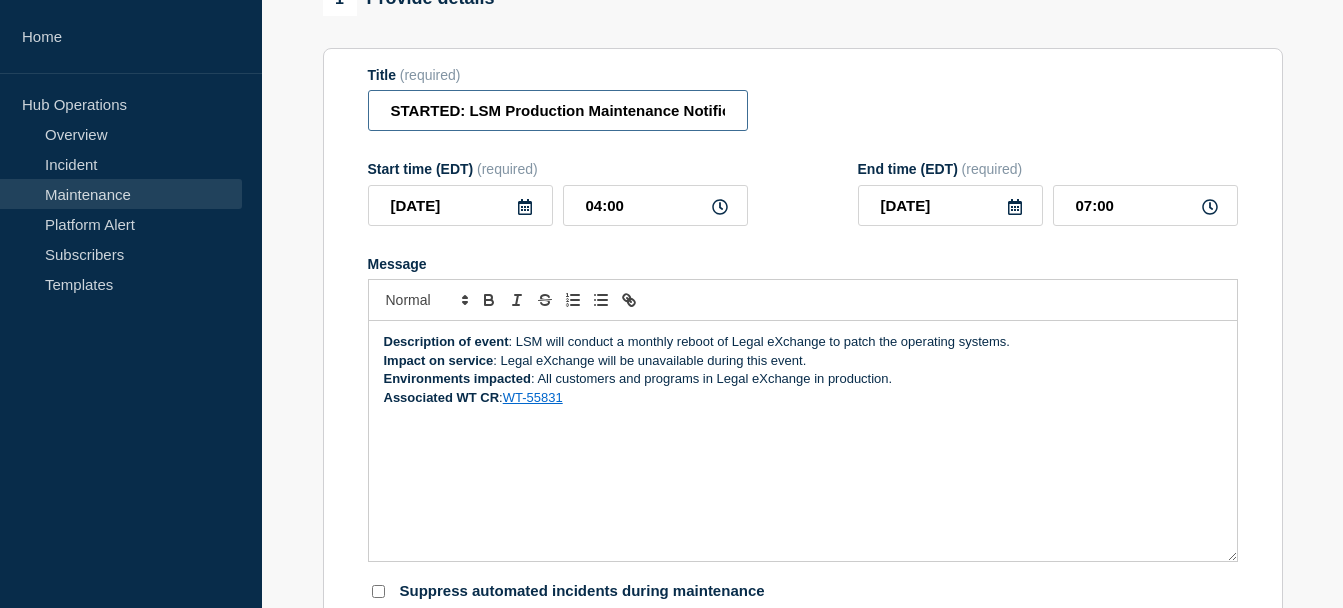 type on "STARTED: LSM Production Maintenance Notification — Legal eXchange — [DATE]" 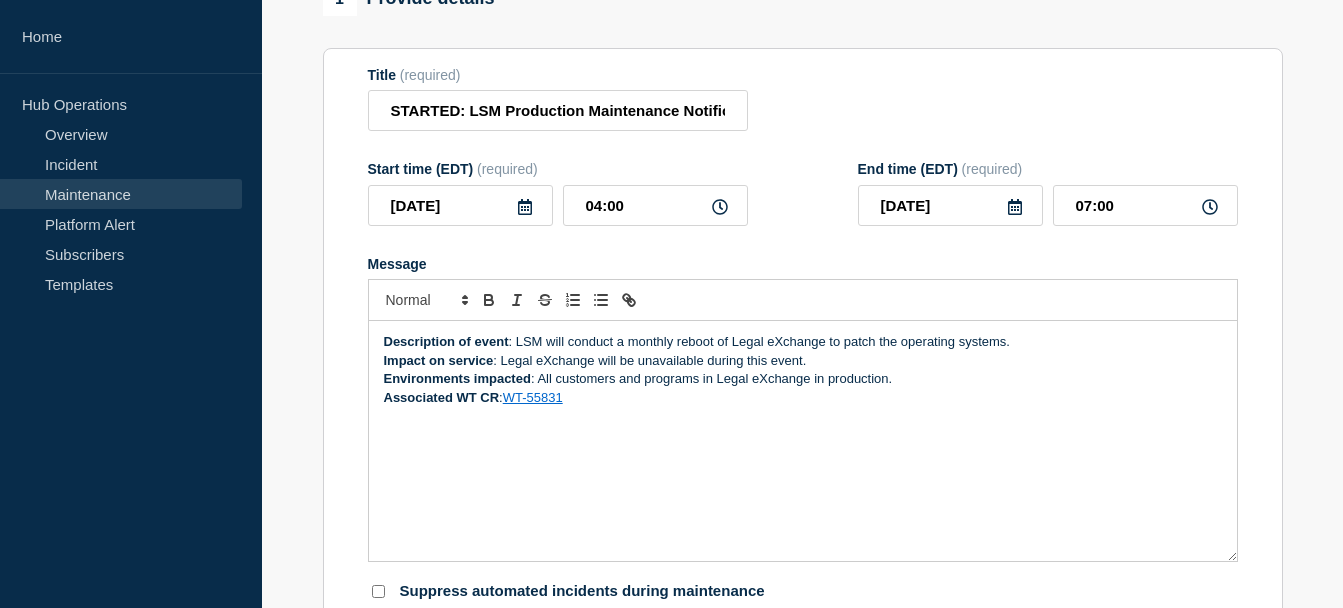 click on "Description of event" at bounding box center (446, 341) 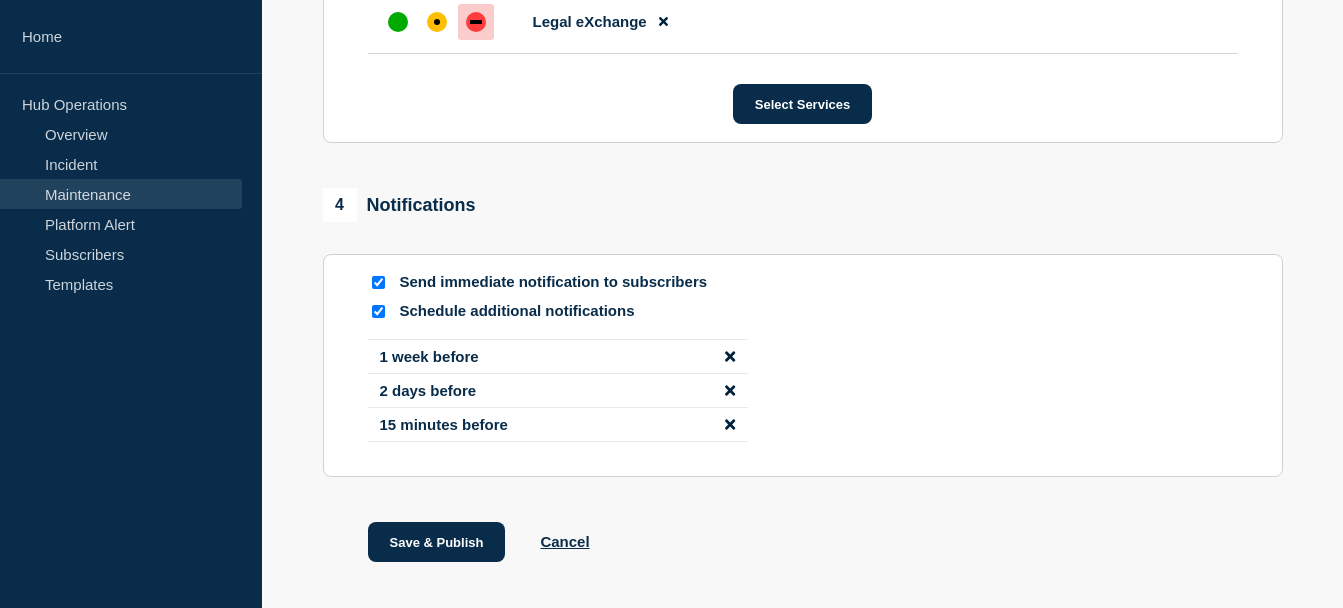 scroll, scrollTop: 1334, scrollLeft: 0, axis: vertical 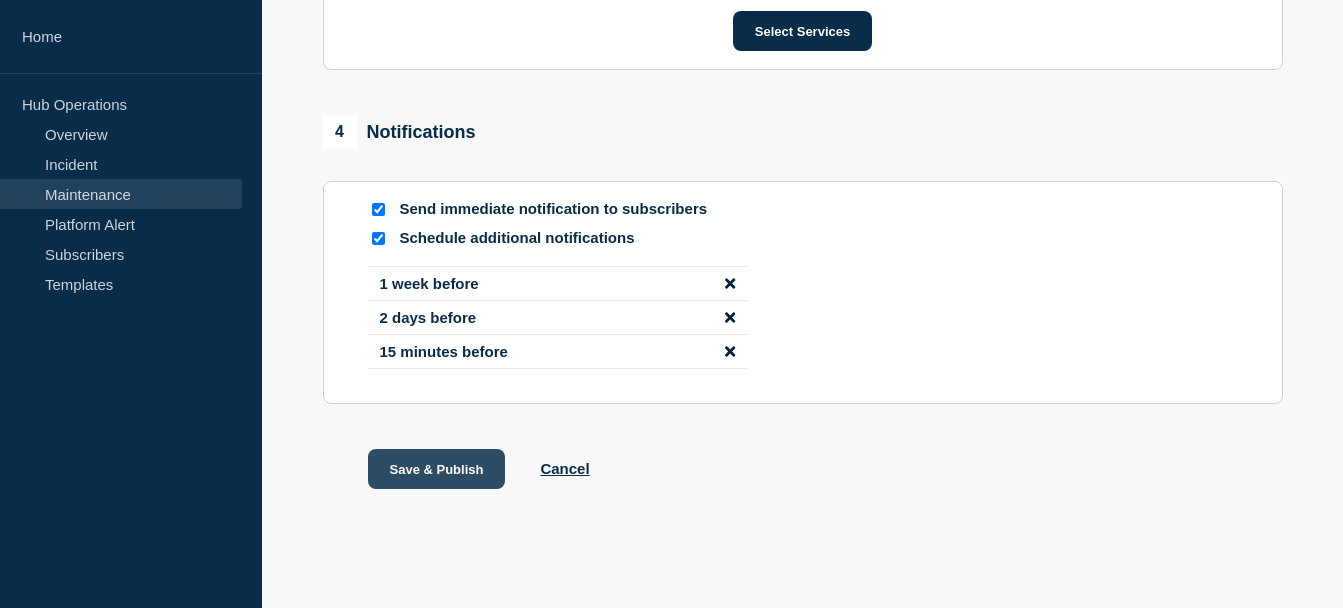 click on "Save & Publish" at bounding box center [437, 469] 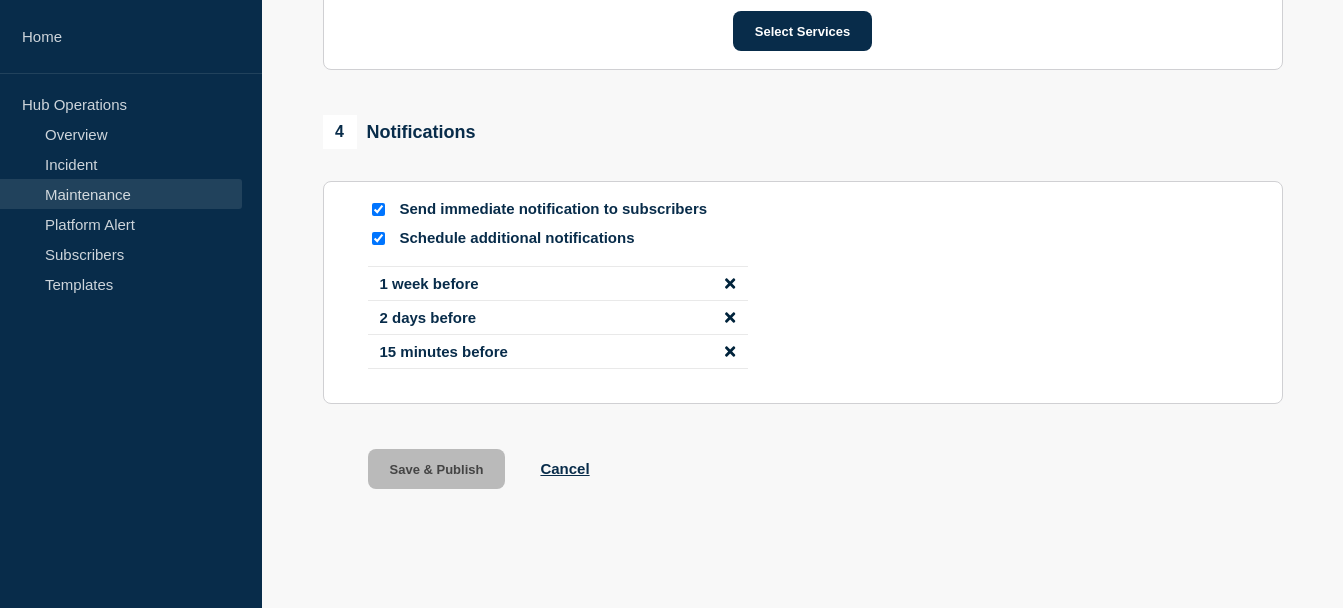 scroll, scrollTop: 0, scrollLeft: 0, axis: both 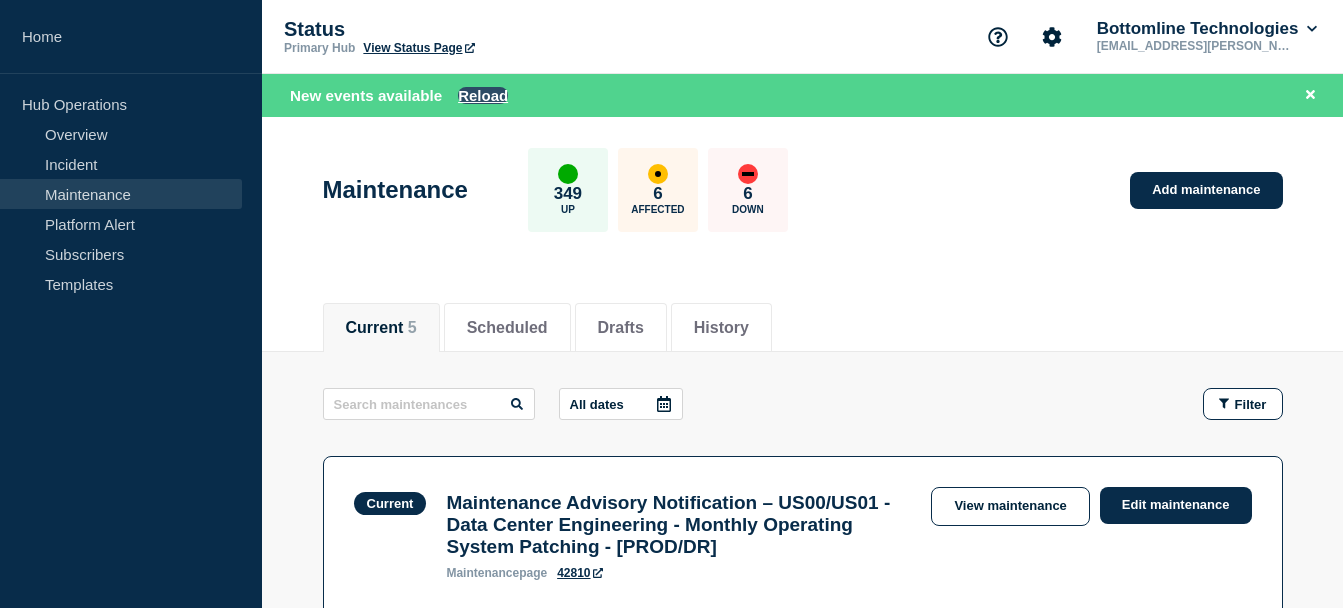 click on "Reload" at bounding box center [483, 95] 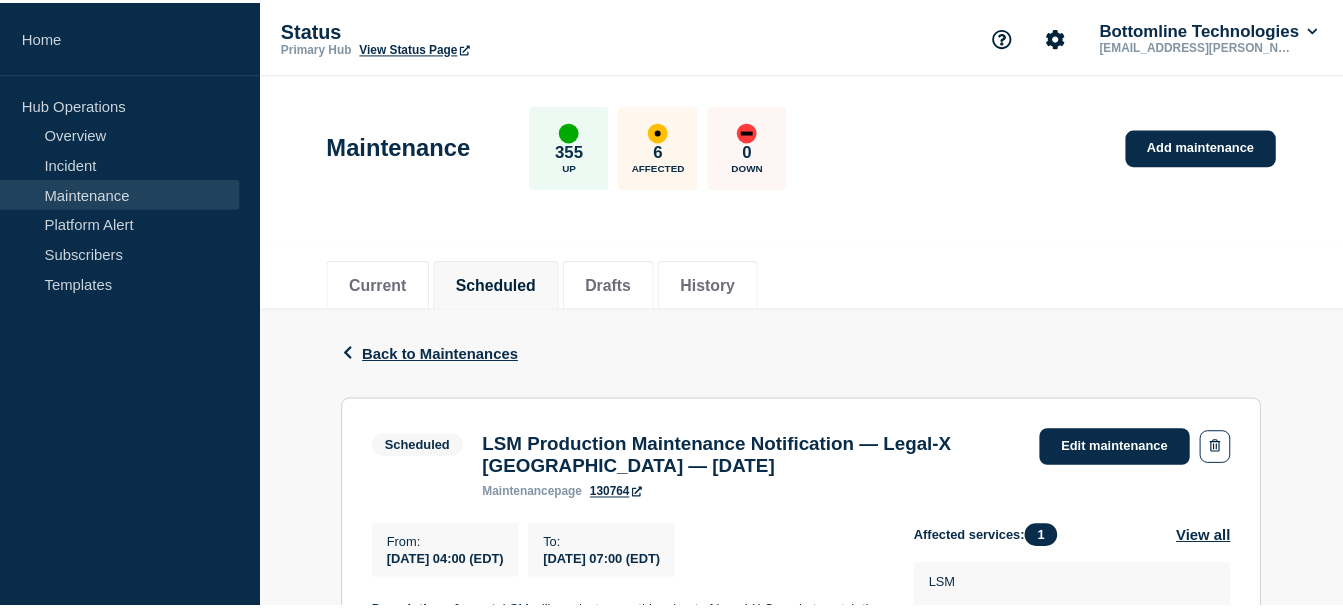 scroll, scrollTop: 0, scrollLeft: 0, axis: both 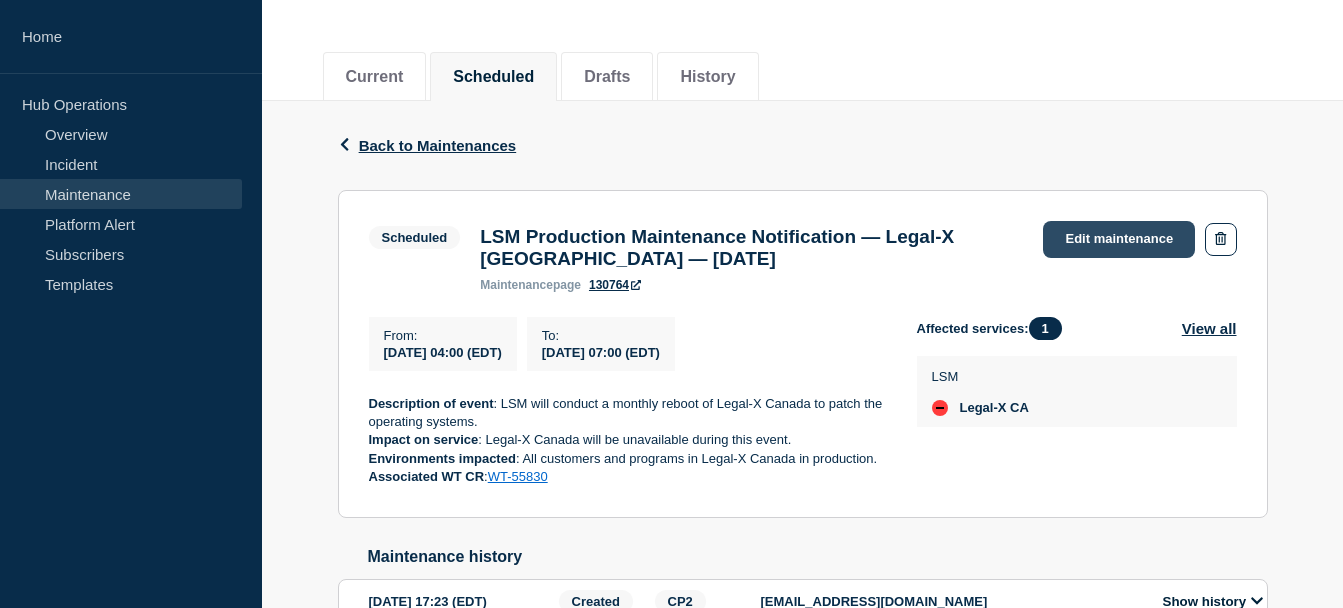 click on "Edit maintenance" 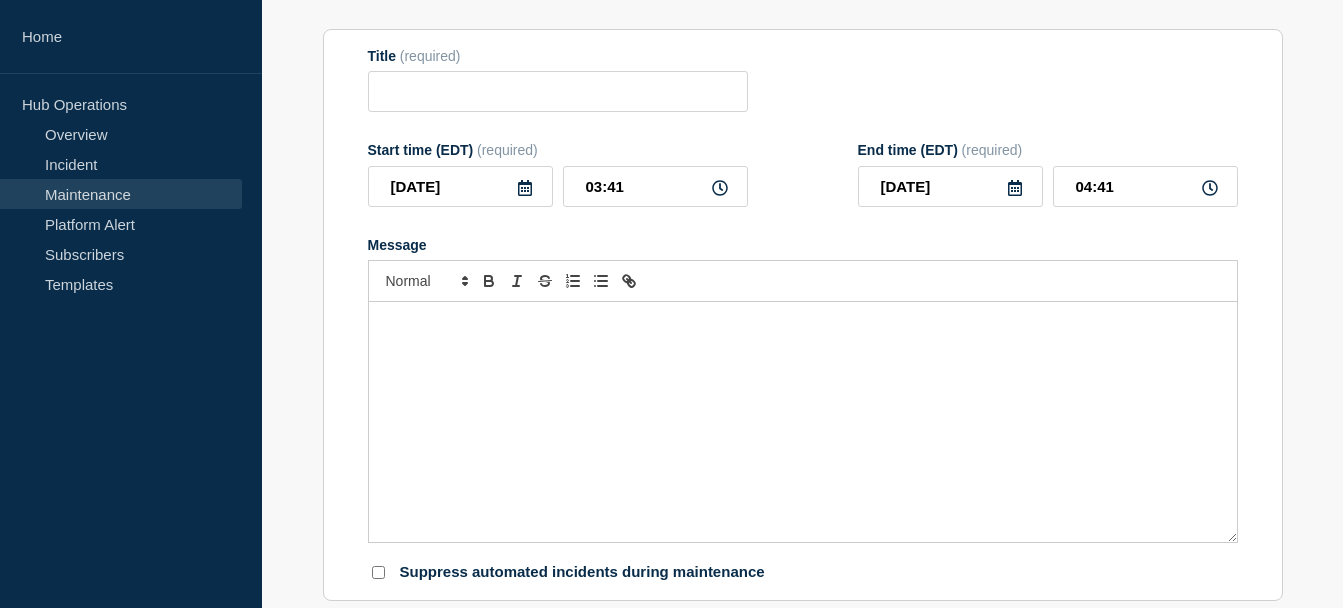 type on "LSM Production Maintenance Notification — Legal-X [GEOGRAPHIC_DATA] — [DATE]" 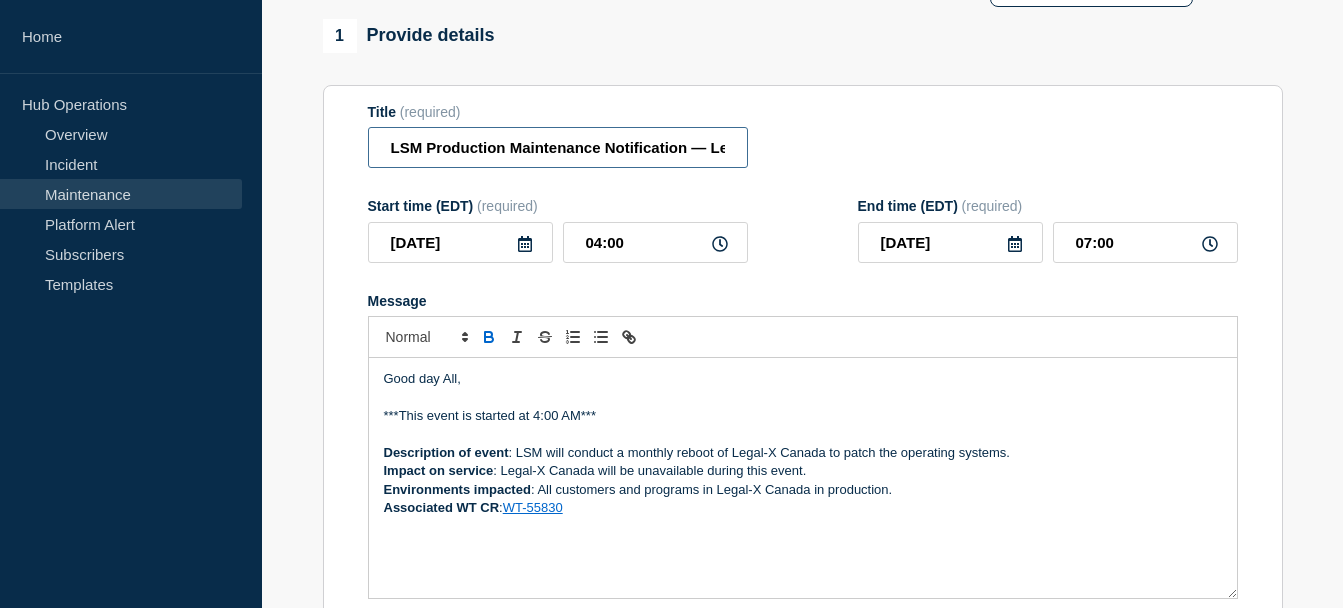 click on "LSM Production Maintenance Notification — Legal-X [GEOGRAPHIC_DATA] — [DATE]" at bounding box center (558, 147) 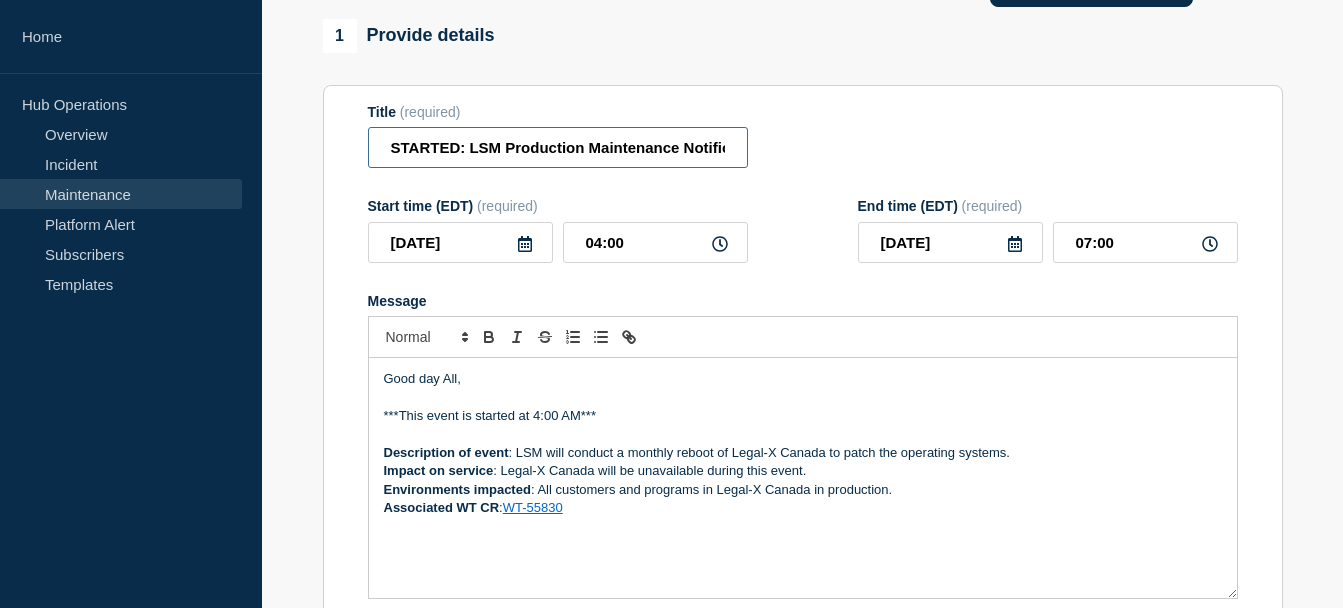 type on "STARTED: LSM Production Maintenance Notification — Legal-X [GEOGRAPHIC_DATA] — [DATE]" 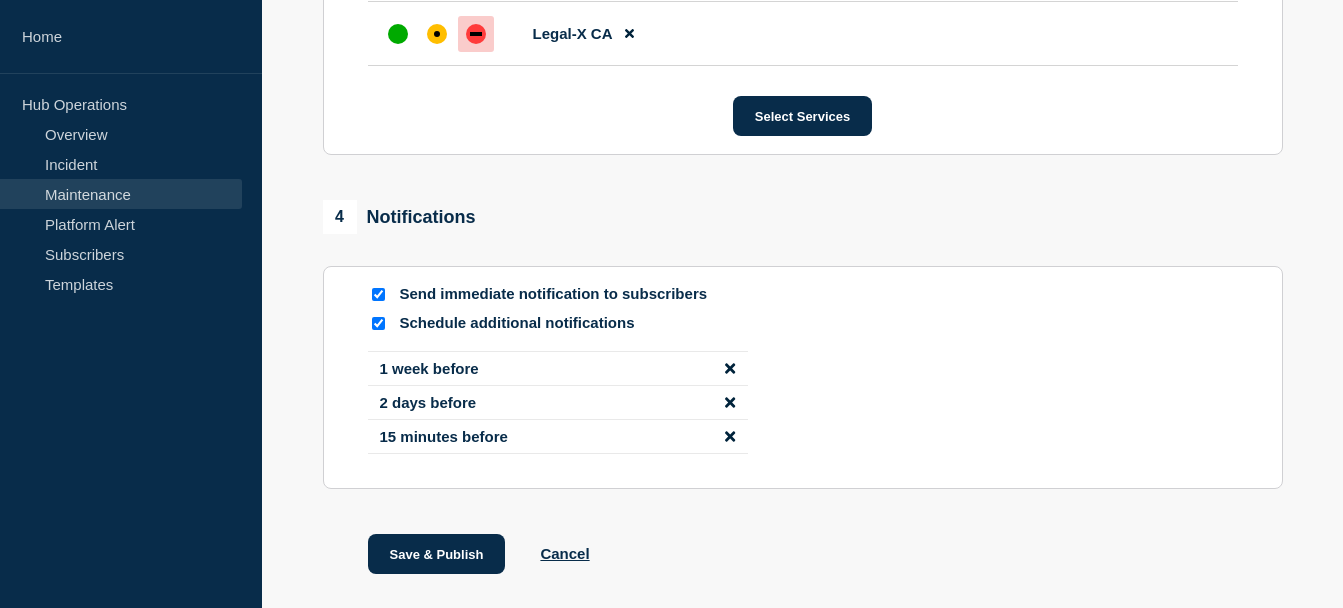 scroll, scrollTop: 1334, scrollLeft: 0, axis: vertical 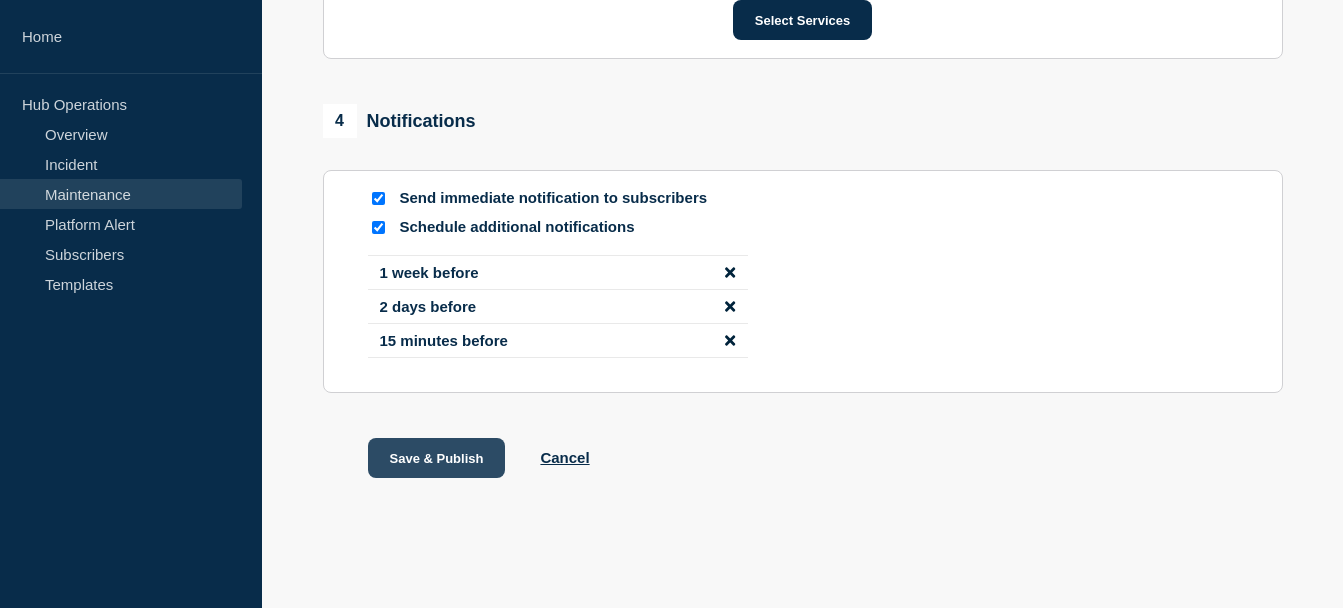 click on "Save & Publish" at bounding box center [437, 458] 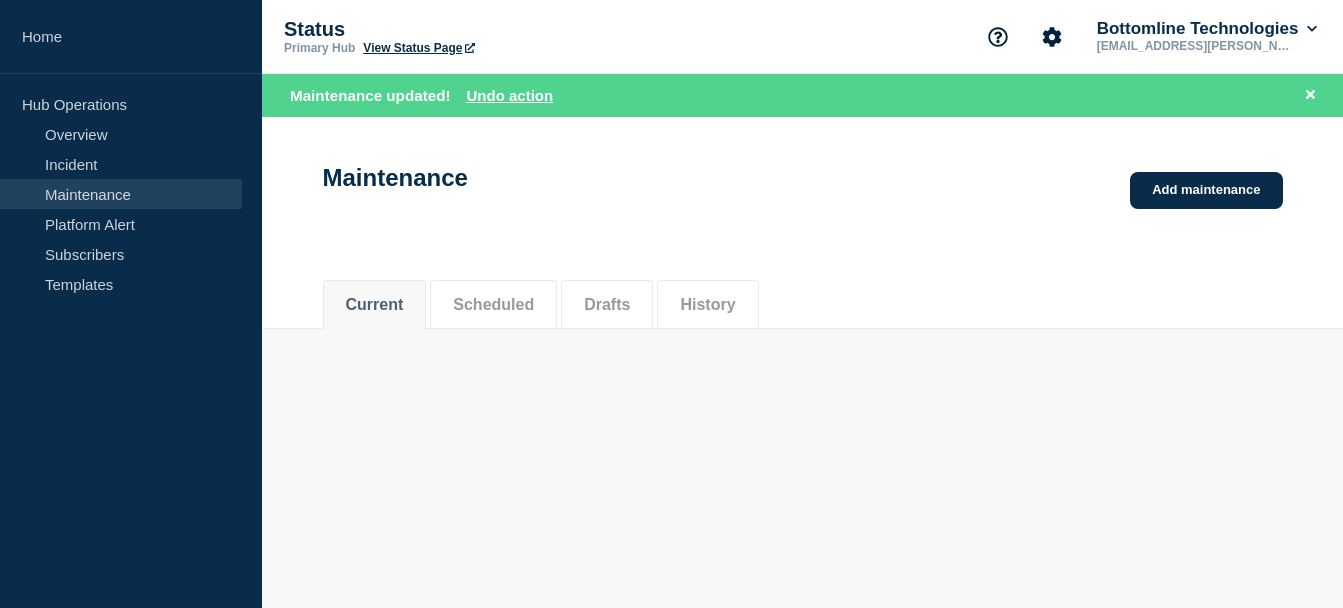 scroll, scrollTop: 0, scrollLeft: 0, axis: both 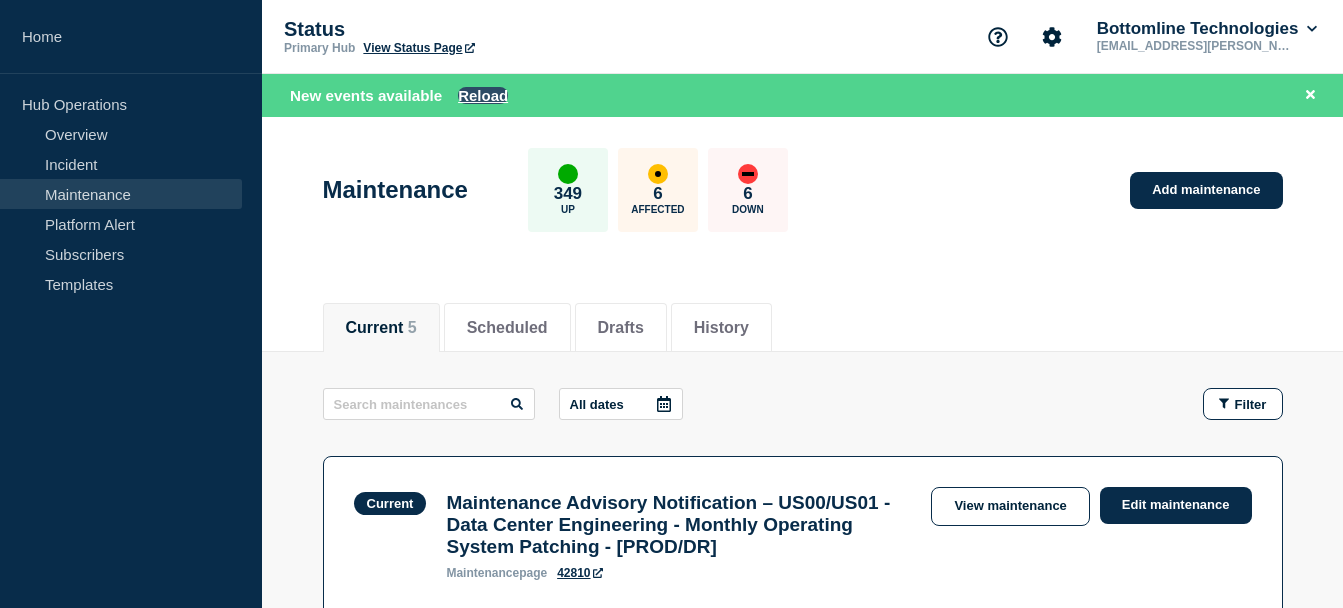 click on "Reload" at bounding box center (483, 95) 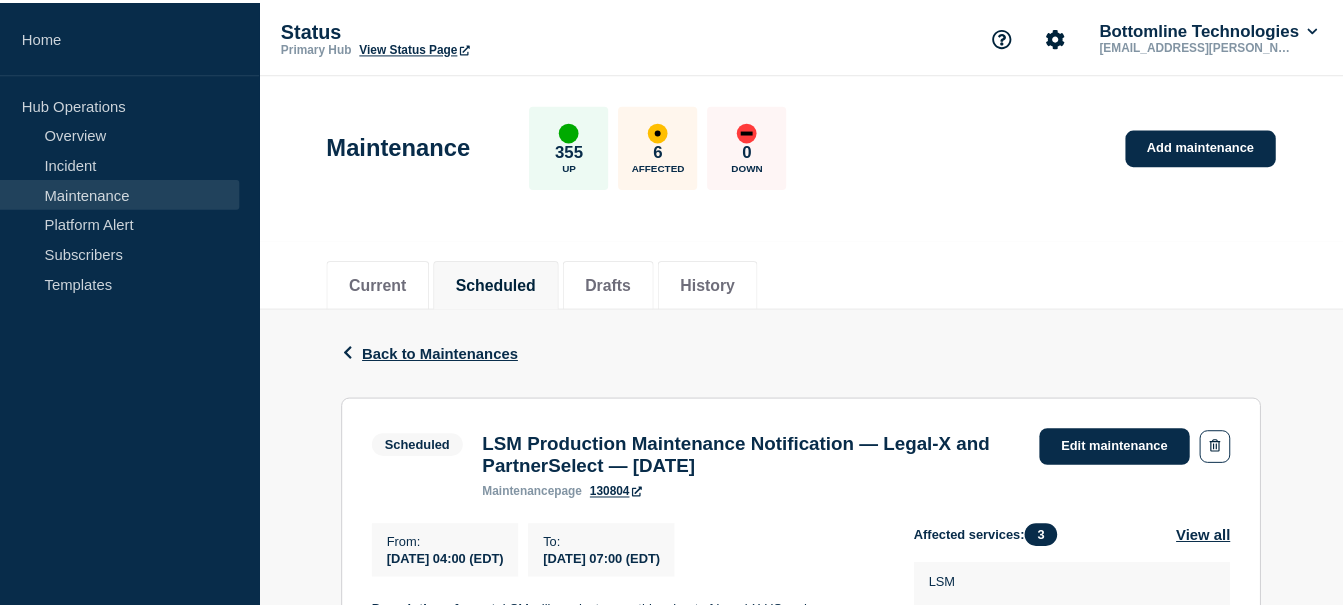 scroll, scrollTop: 0, scrollLeft: 0, axis: both 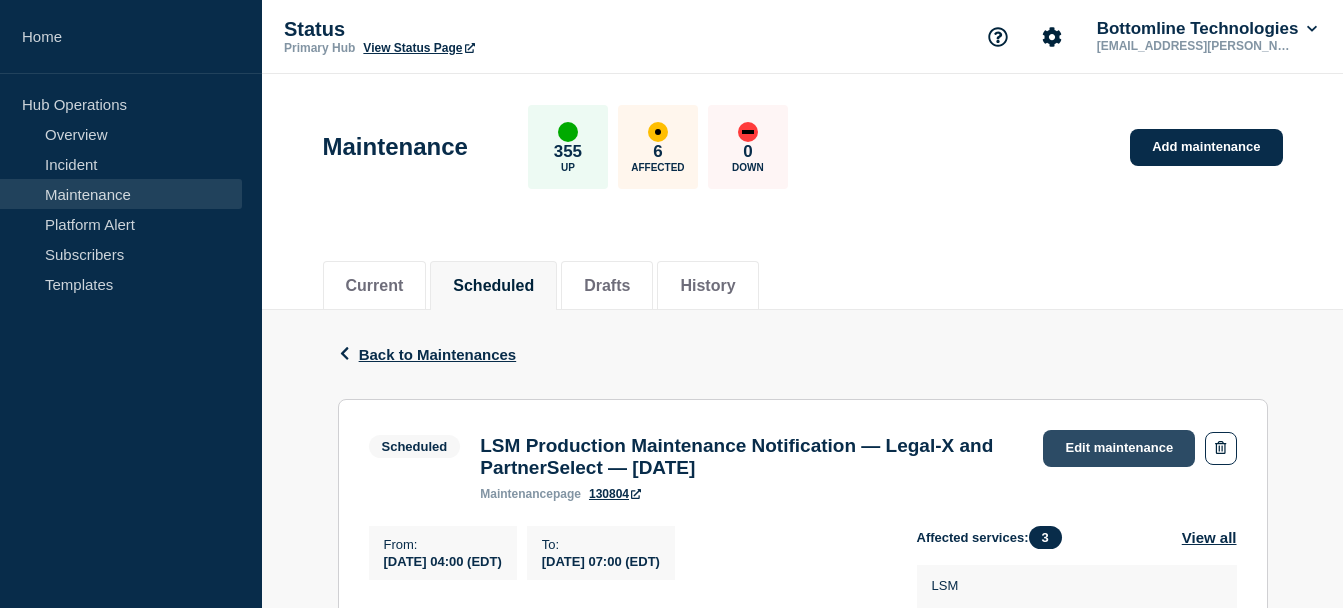 click on "Edit maintenance" 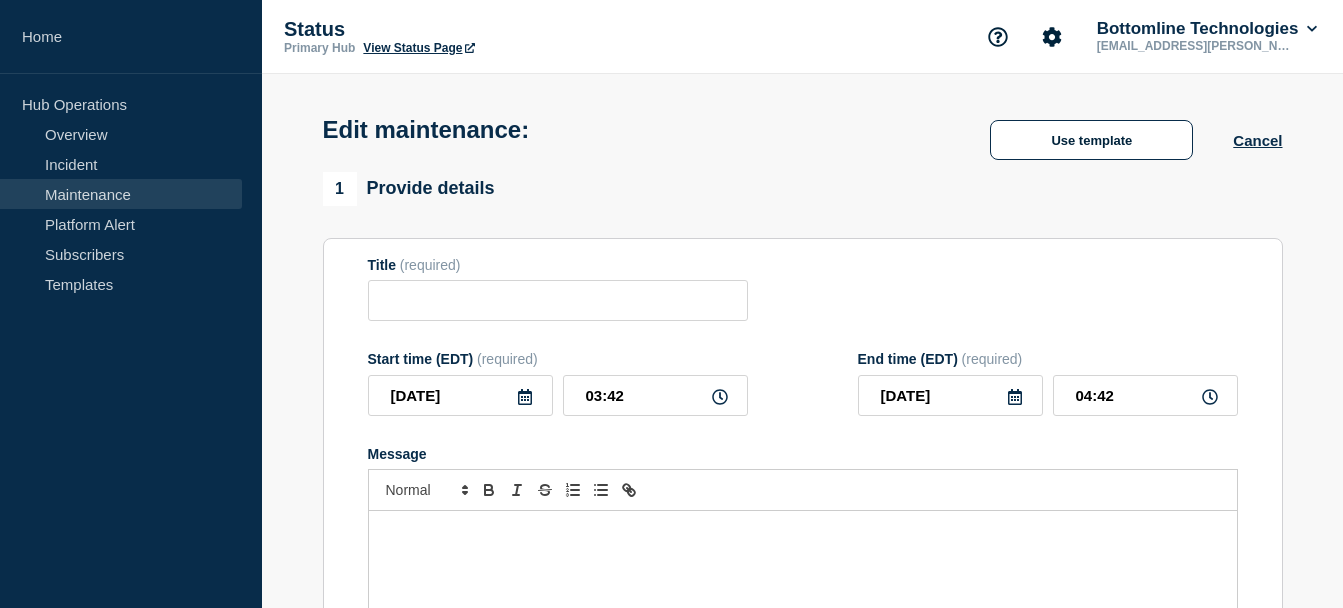 type on "LSM Production Maintenance Notification — Legal-X and PartnerSelect — [DATE]" 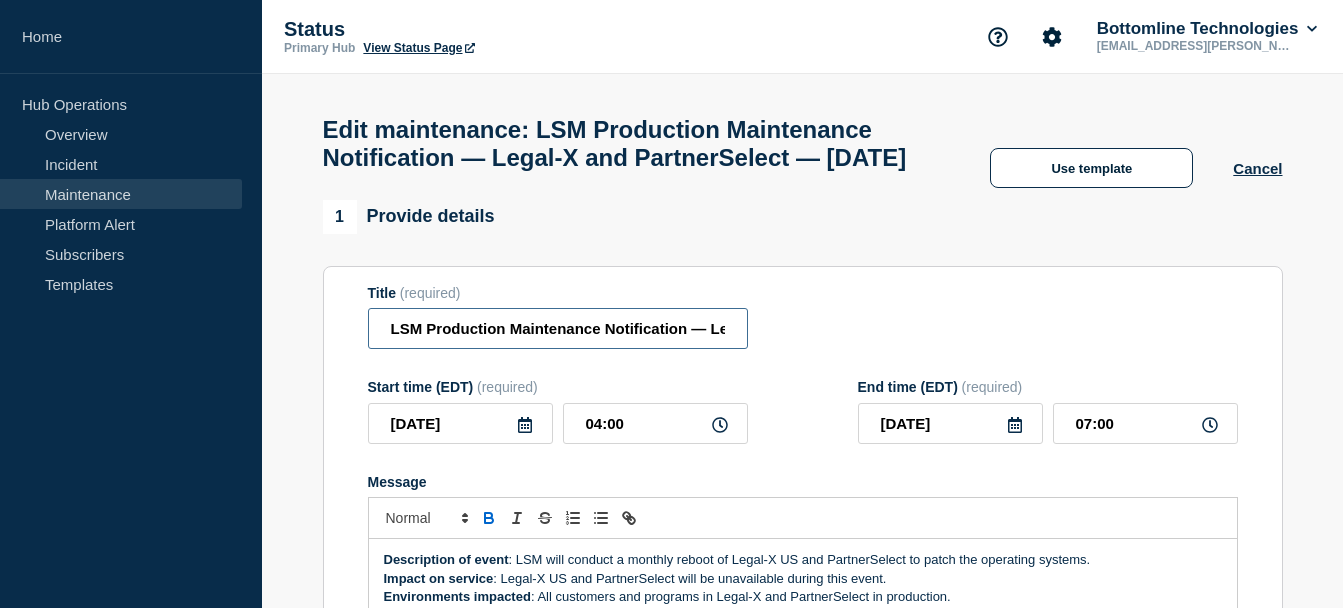 click on "LSM Production Maintenance Notification — Legal-X and PartnerSelect — [DATE]" at bounding box center [558, 328] 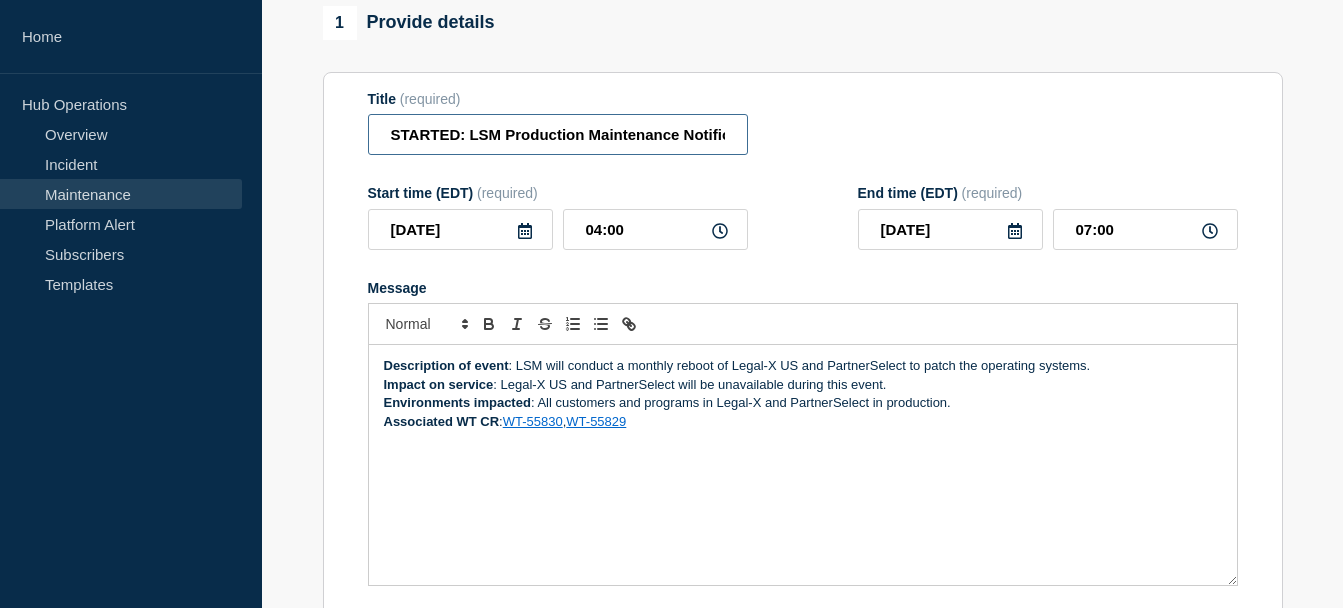 scroll, scrollTop: 228, scrollLeft: 0, axis: vertical 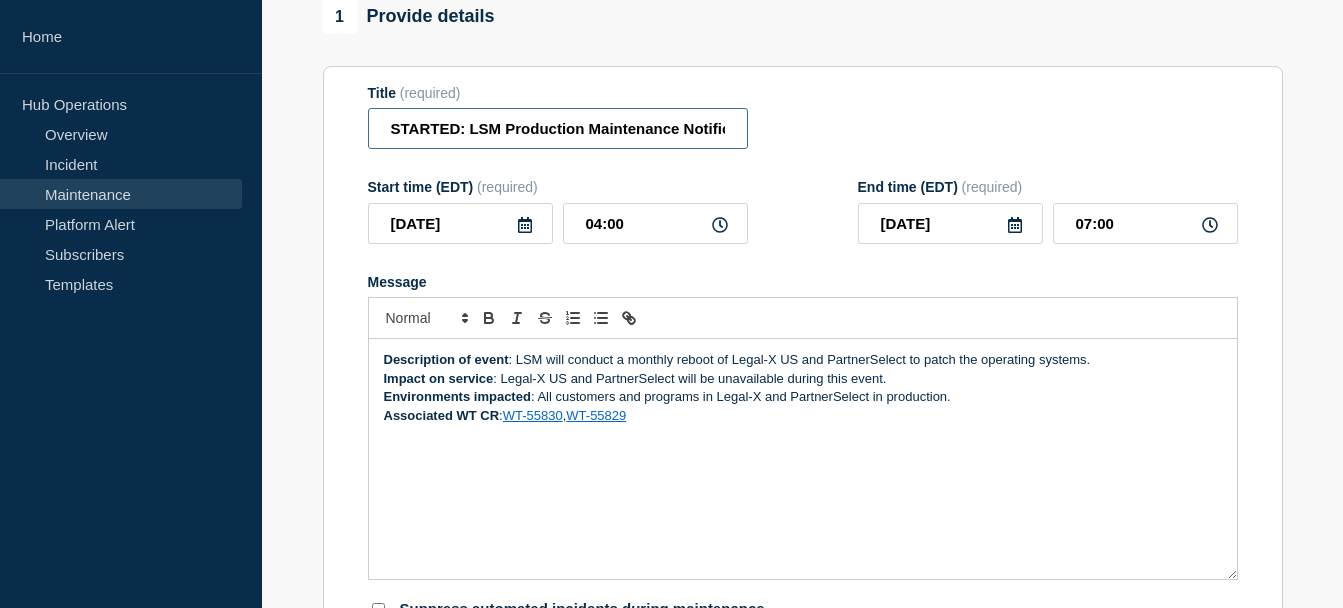 type on "STARTED: LSM Production Maintenance Notification — Legal-X and PartnerSelect — [DATE]" 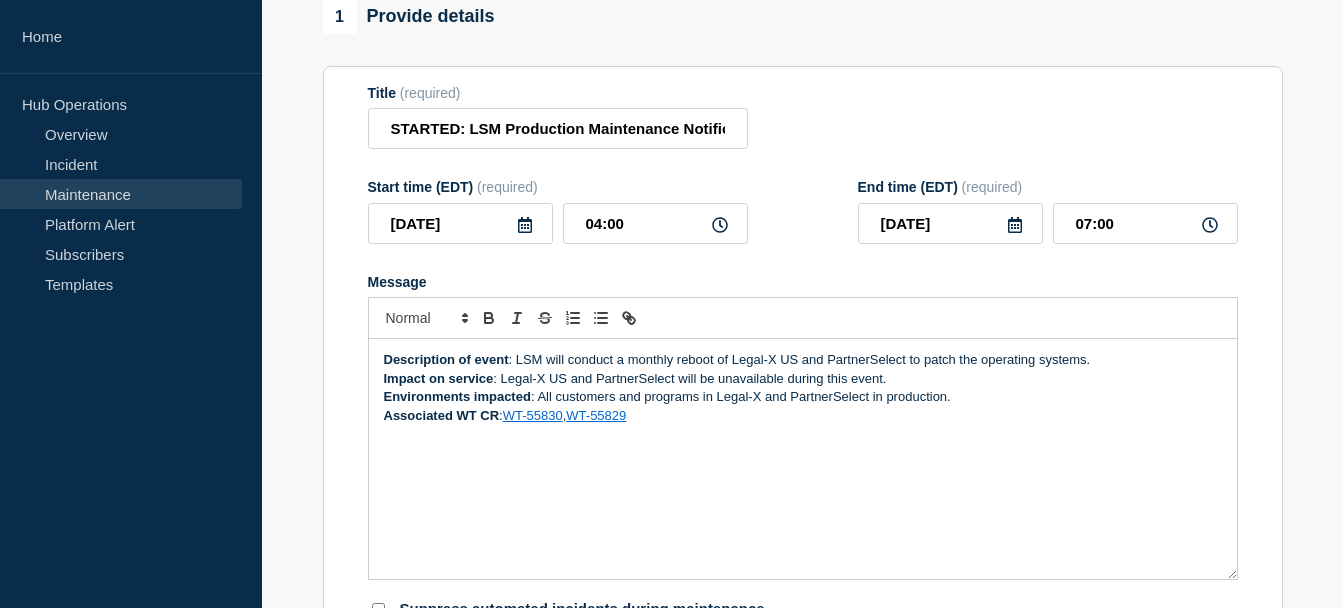 click on "Description of event : LSM will conduct a monthly reboot of Legal-X US and PartnerSelect to patch the operating systems. Impact on service : Legal-X US and PartnerSelect will be unavailable during this event. Environments impacted : All customers and programs in Legal-X and PartnerSelect in production. Associated WT CR :  WT-55830 ,  WT-55829" at bounding box center [803, 459] 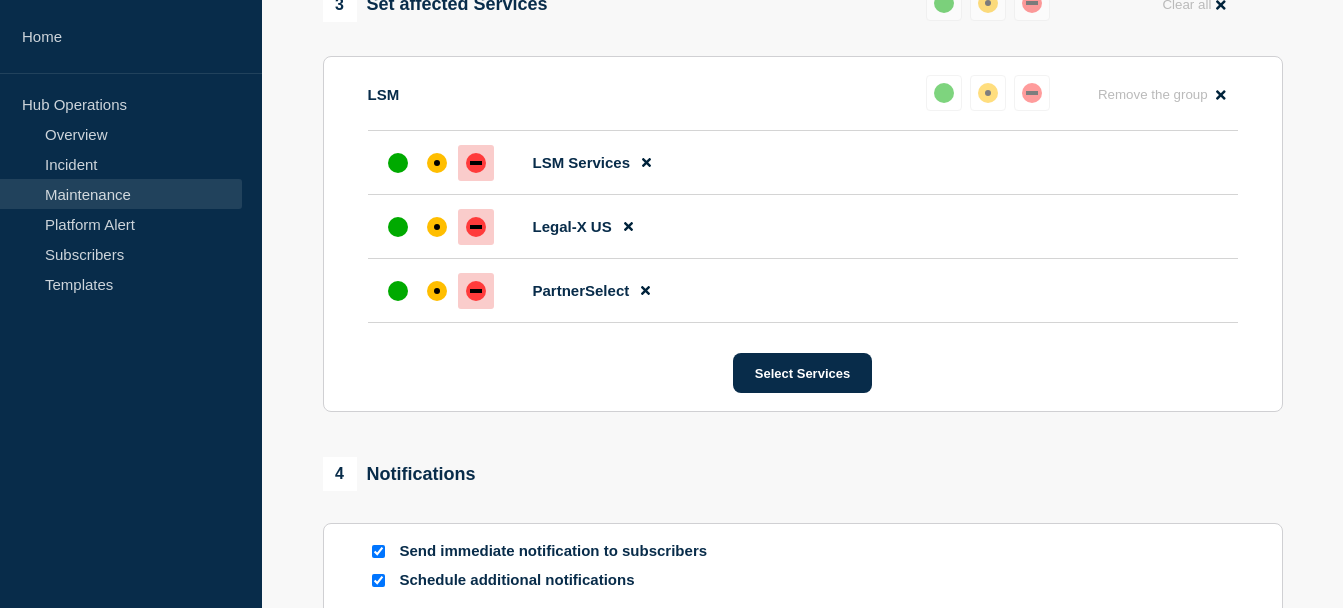 scroll, scrollTop: 1462, scrollLeft: 0, axis: vertical 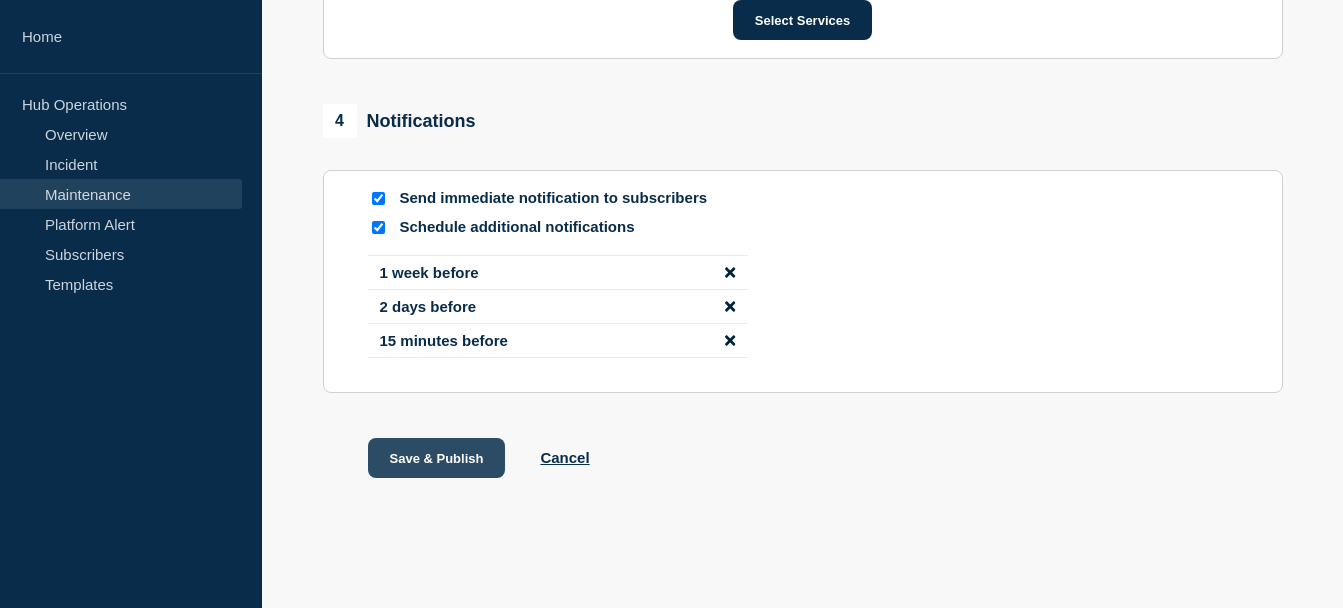 click on "Save & Publish" at bounding box center [437, 458] 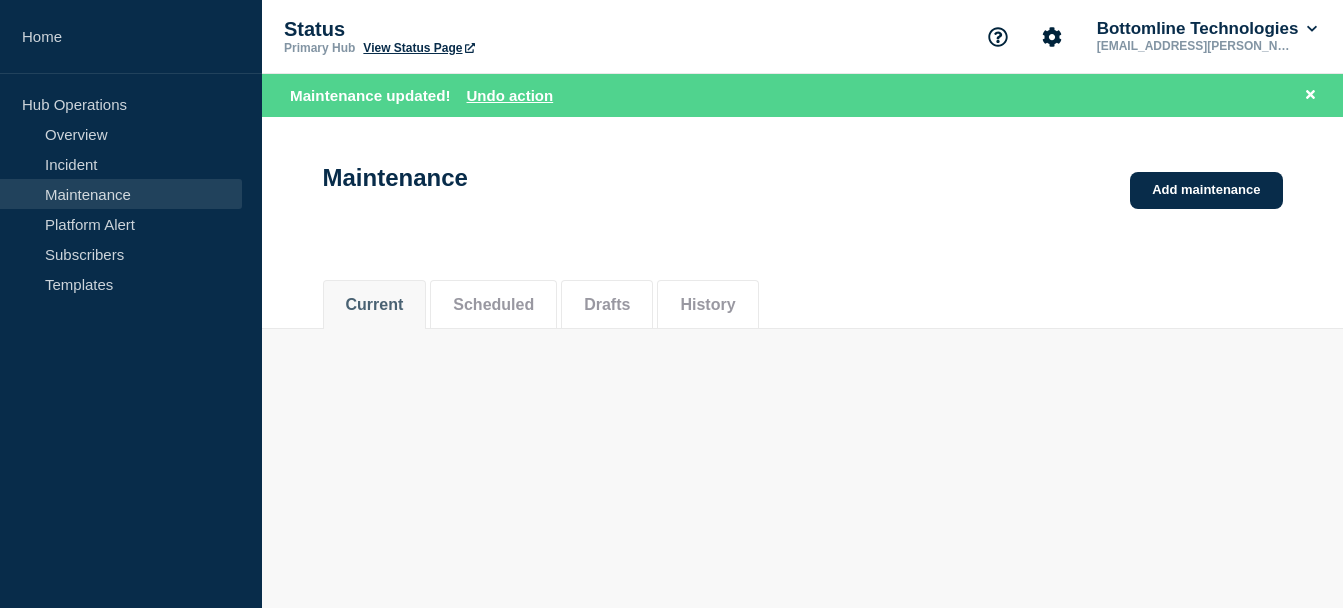 scroll, scrollTop: 0, scrollLeft: 0, axis: both 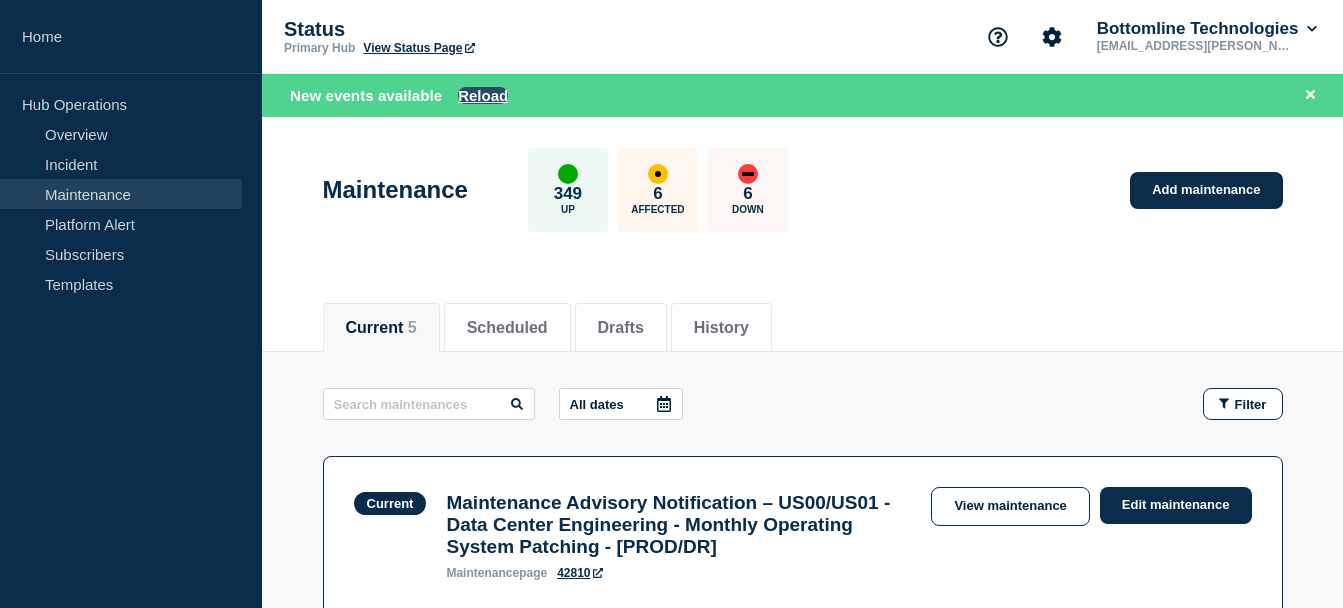 click on "Reload" at bounding box center [483, 95] 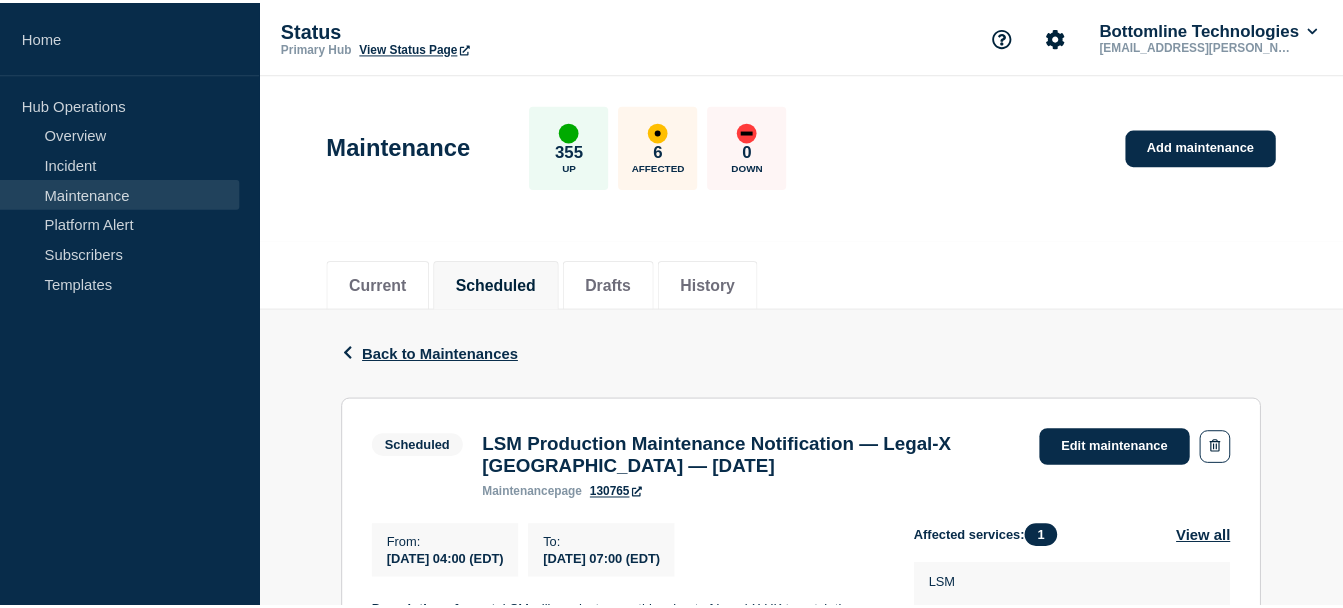 scroll, scrollTop: 0, scrollLeft: 0, axis: both 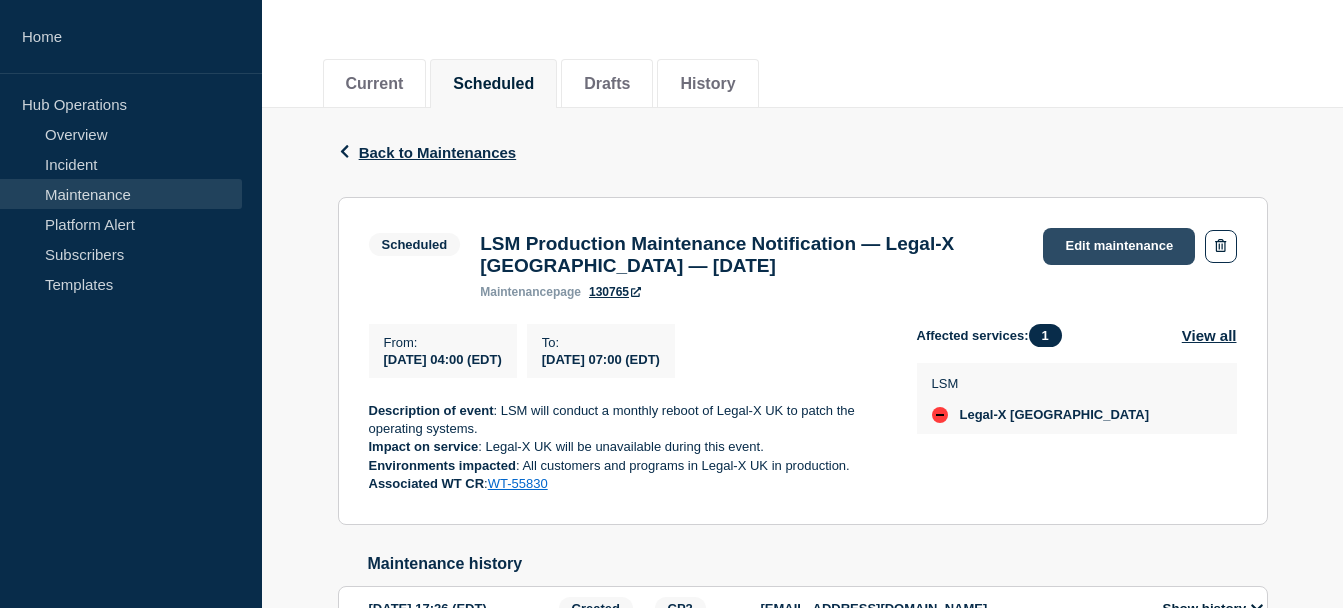 click on "Edit maintenance" 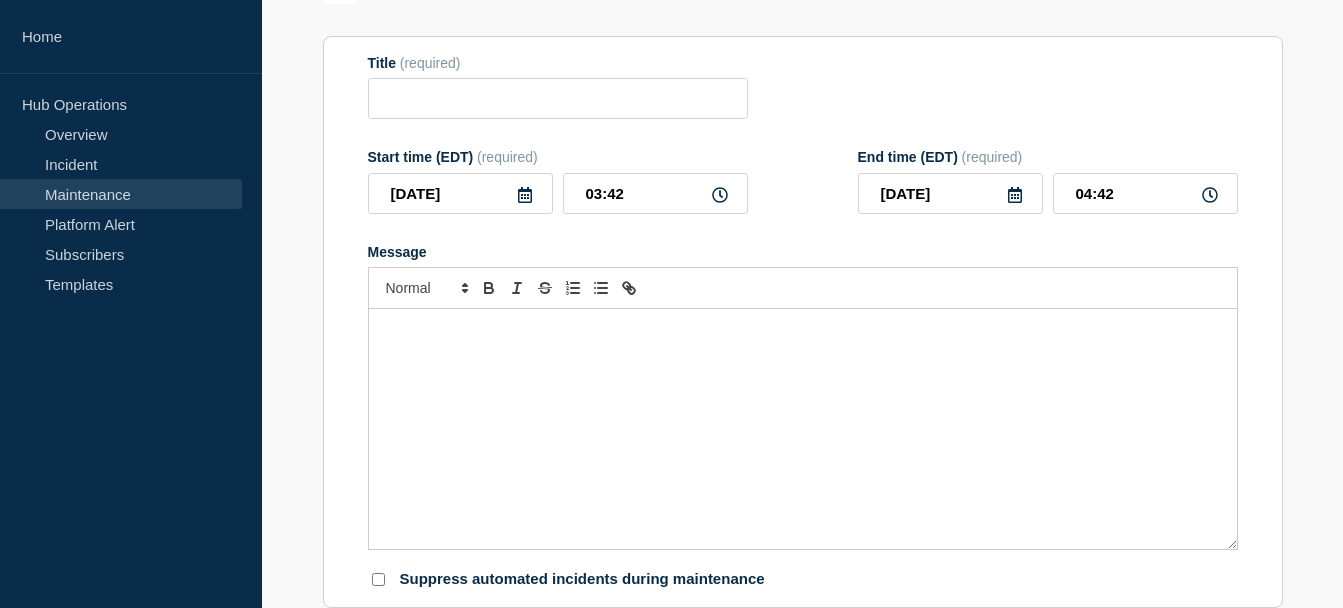 type on "LSM Production Maintenance Notification — Legal-X [GEOGRAPHIC_DATA] — [DATE]" 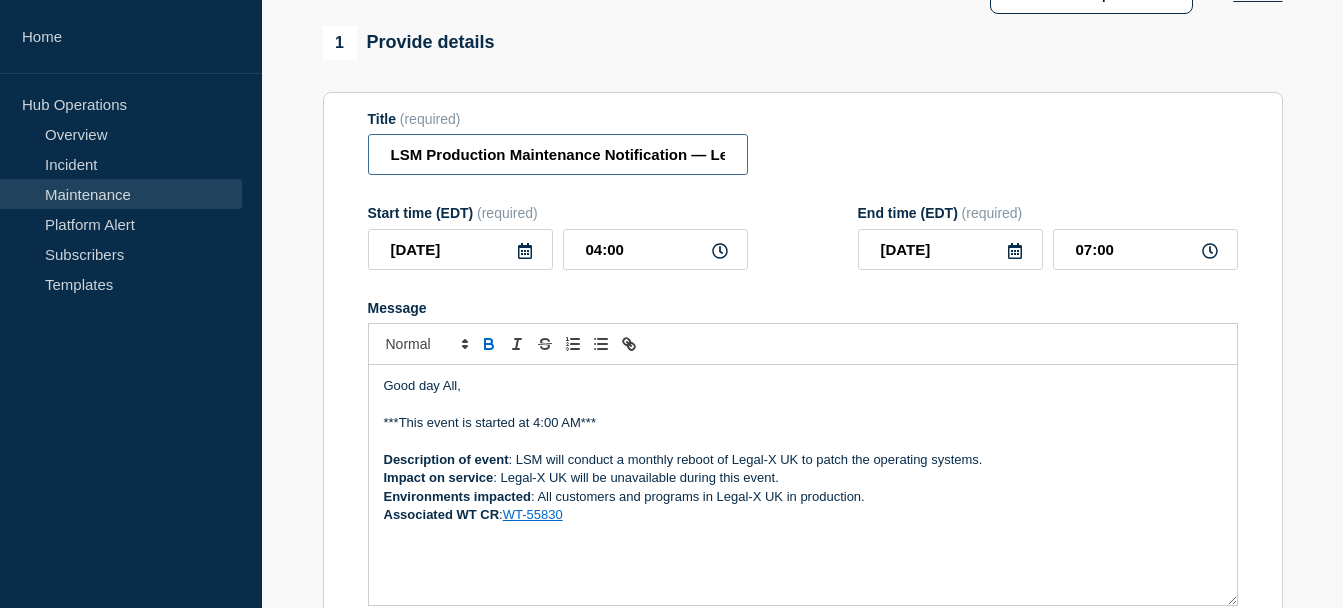 click on "LSM Production Maintenance Notification — Legal-X [GEOGRAPHIC_DATA] — [DATE]" at bounding box center [558, 154] 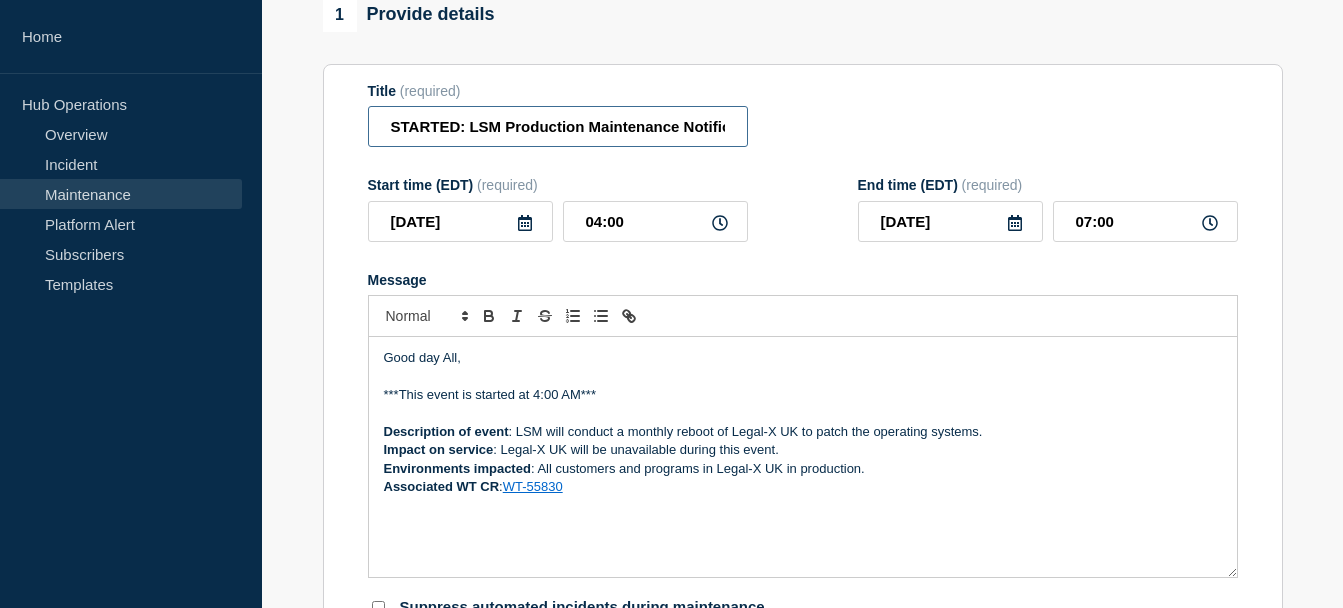 type on "STARTED: LSM Production Maintenance Notification — Legal-X UK — [DATE]" 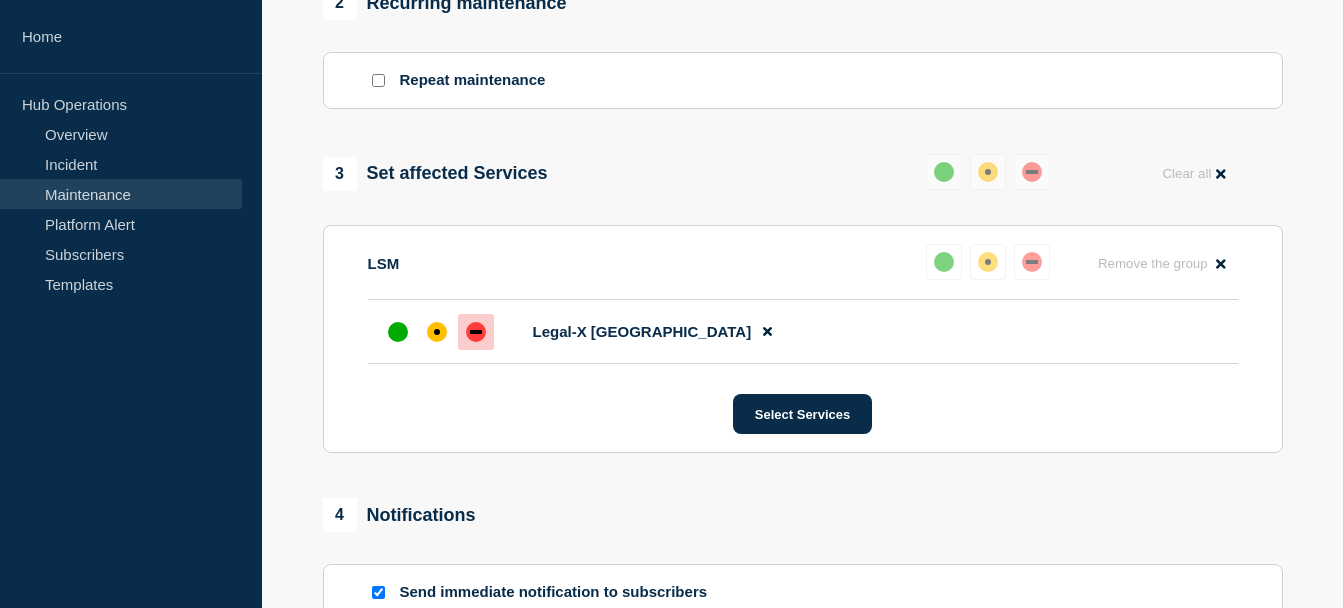 scroll, scrollTop: 1334, scrollLeft: 0, axis: vertical 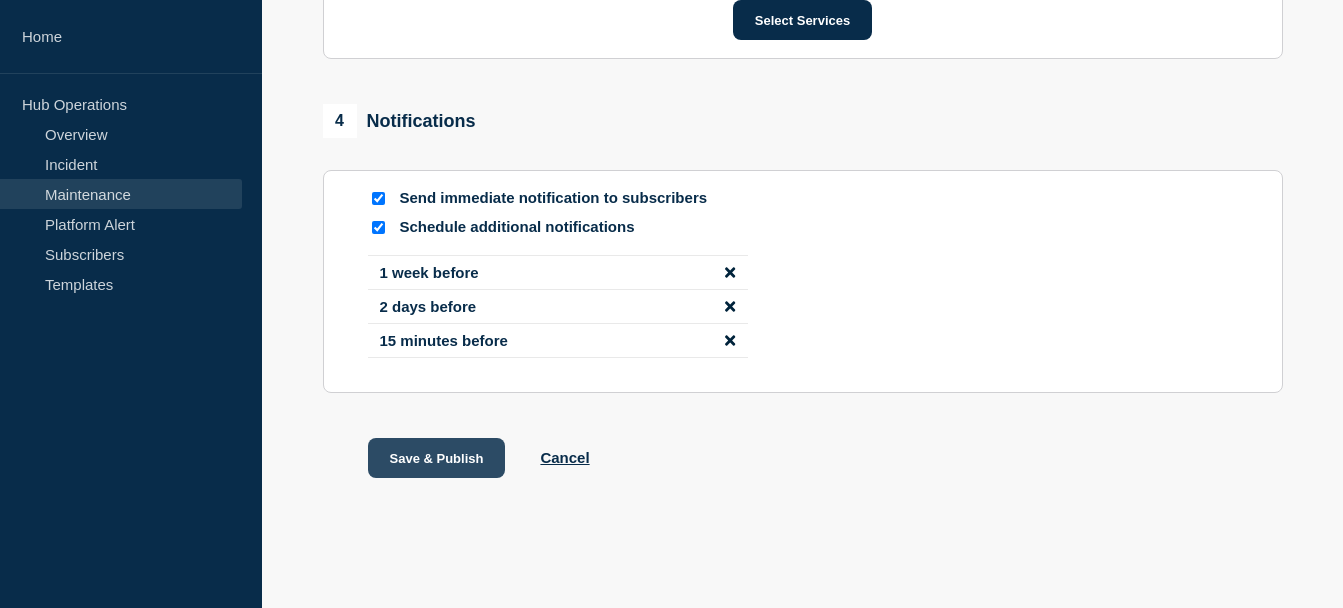 click on "Save & Publish" at bounding box center [437, 458] 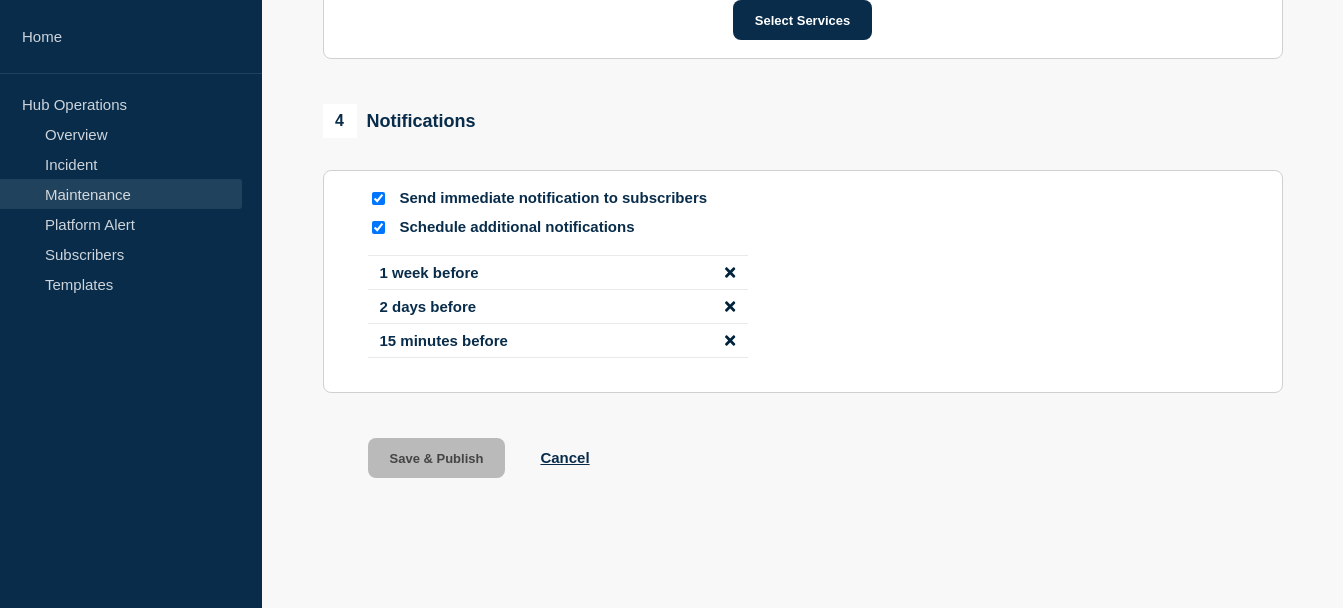 scroll, scrollTop: 0, scrollLeft: 0, axis: both 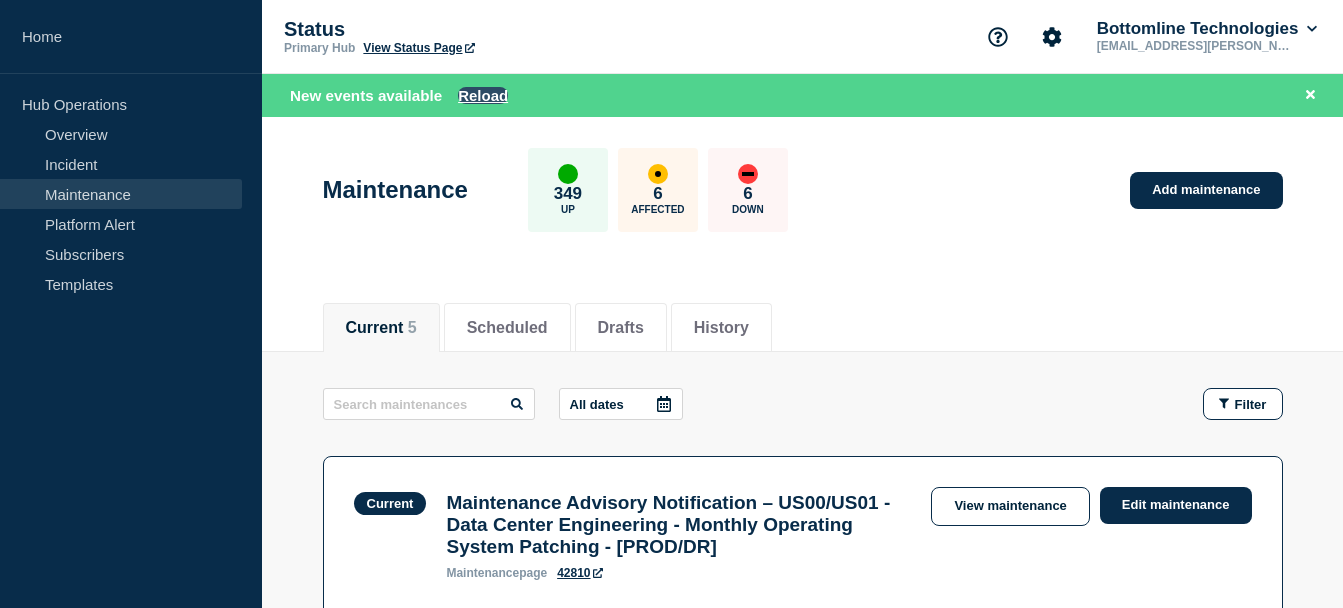 click on "Reload" at bounding box center [483, 95] 